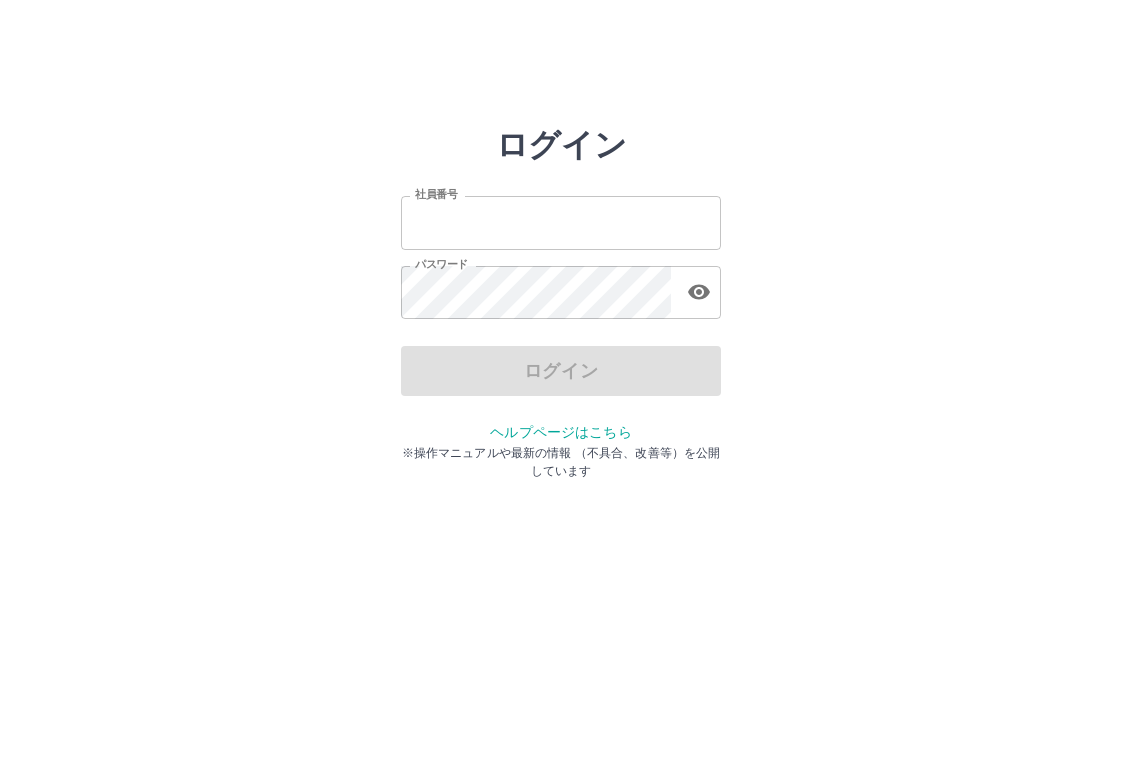 scroll, scrollTop: 0, scrollLeft: 0, axis: both 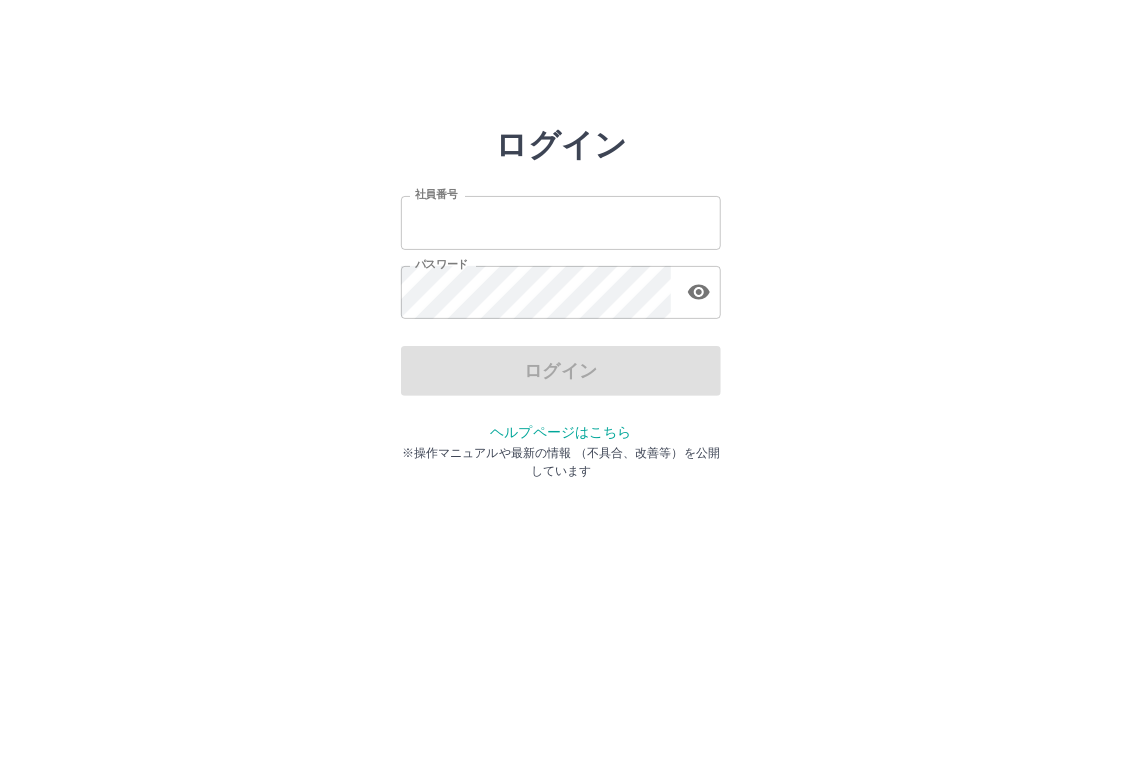 type on "*******" 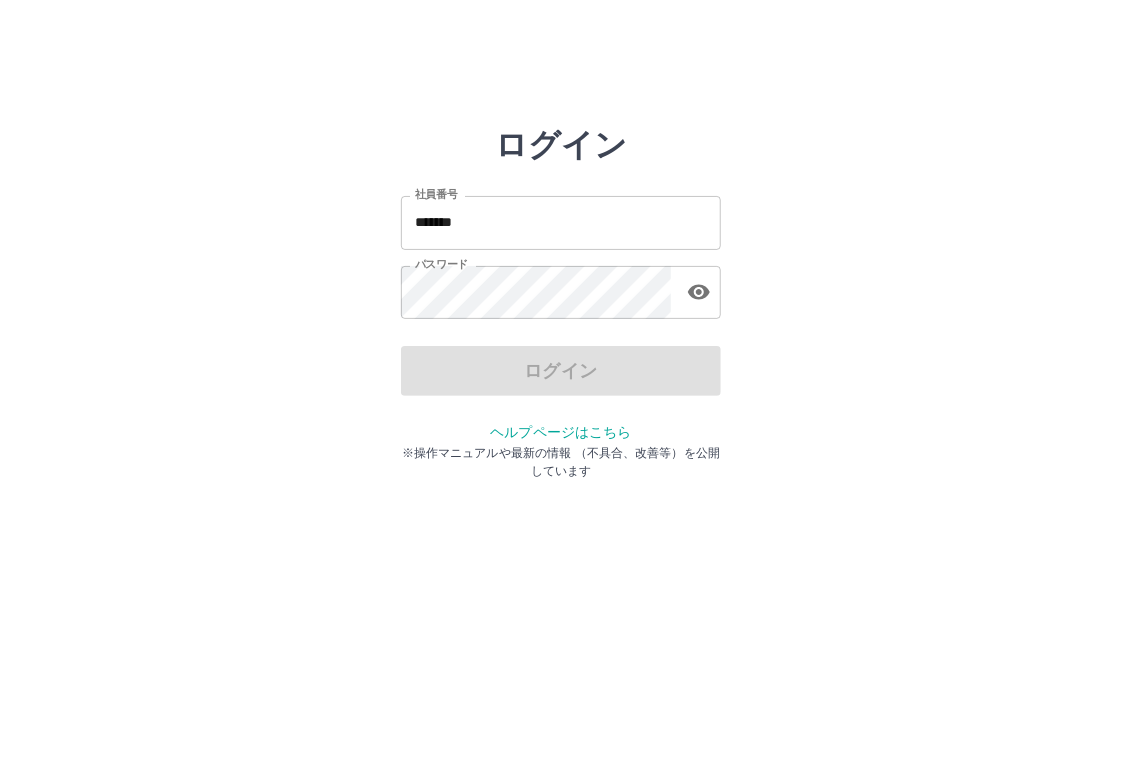 click on "ログイン" at bounding box center [561, 371] 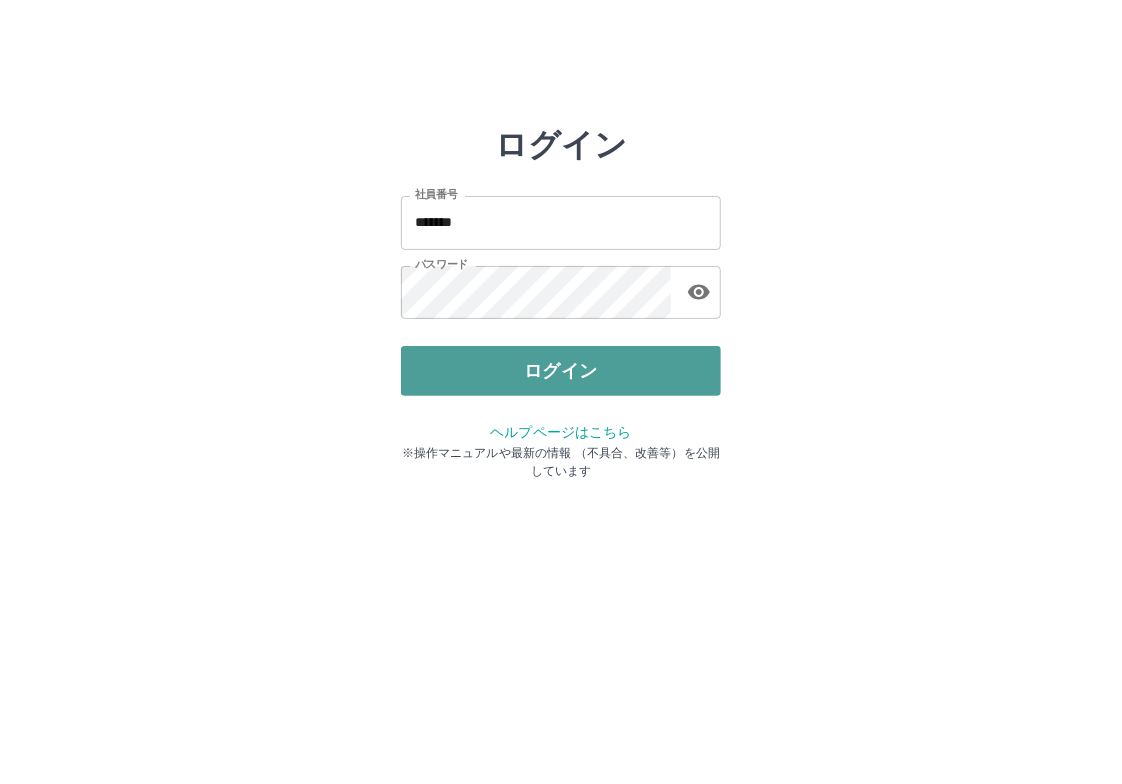 click on "ログイン" at bounding box center [561, 371] 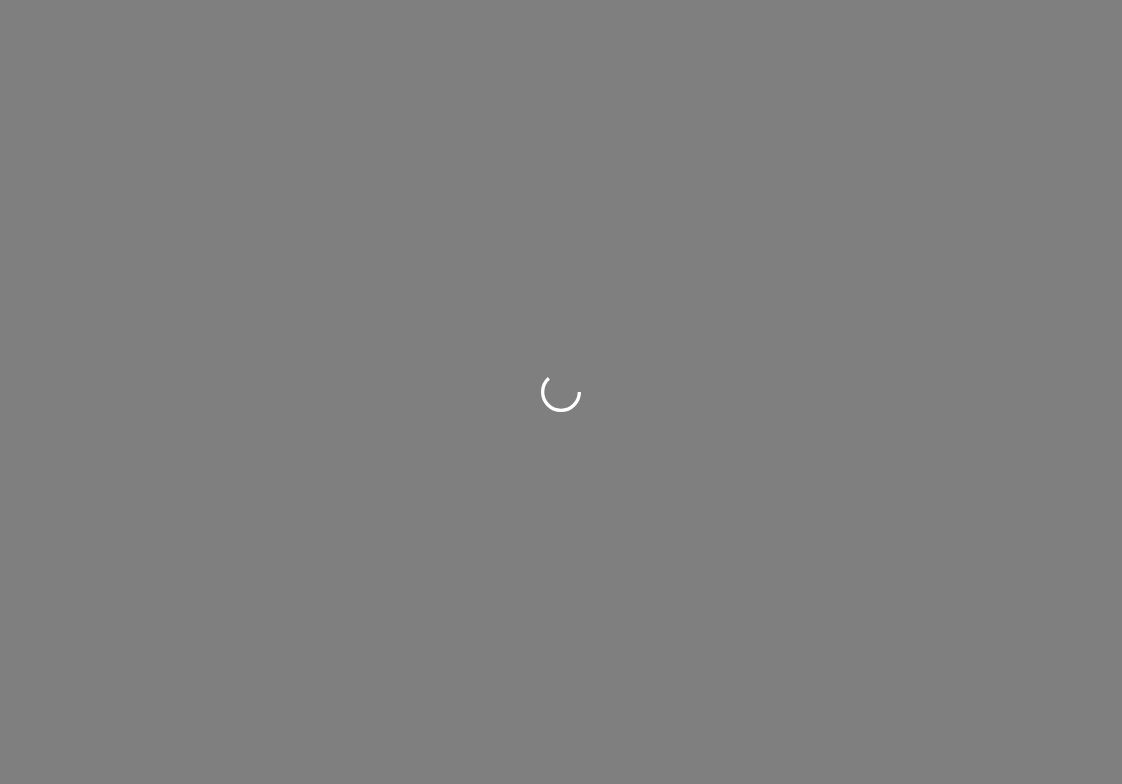 scroll, scrollTop: 0, scrollLeft: 0, axis: both 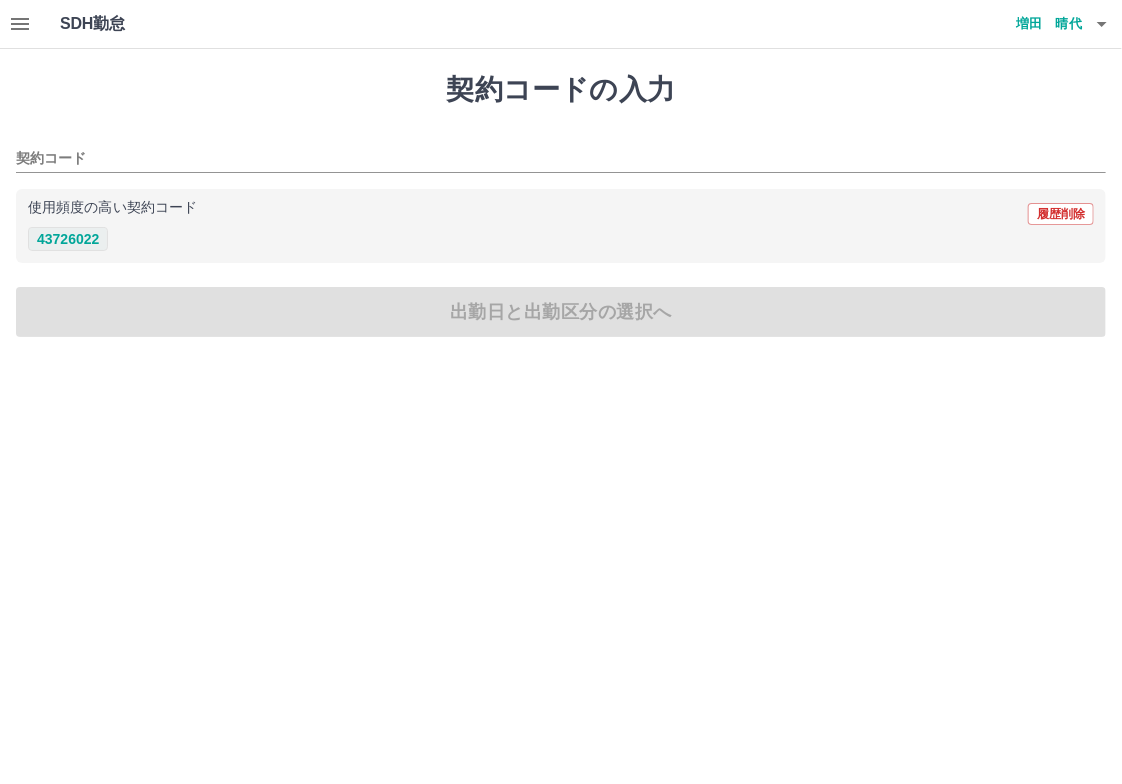 click on "43726022" at bounding box center (68, 239) 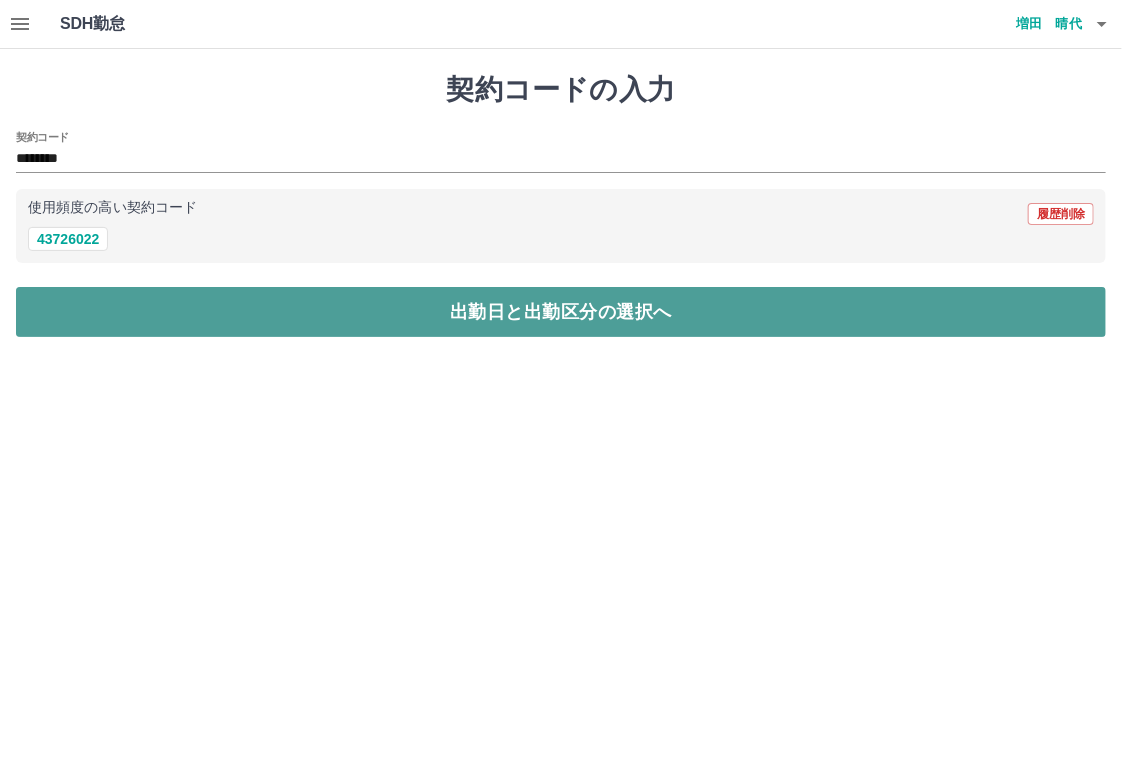 click on "出勤日と出勤区分の選択へ" at bounding box center (561, 312) 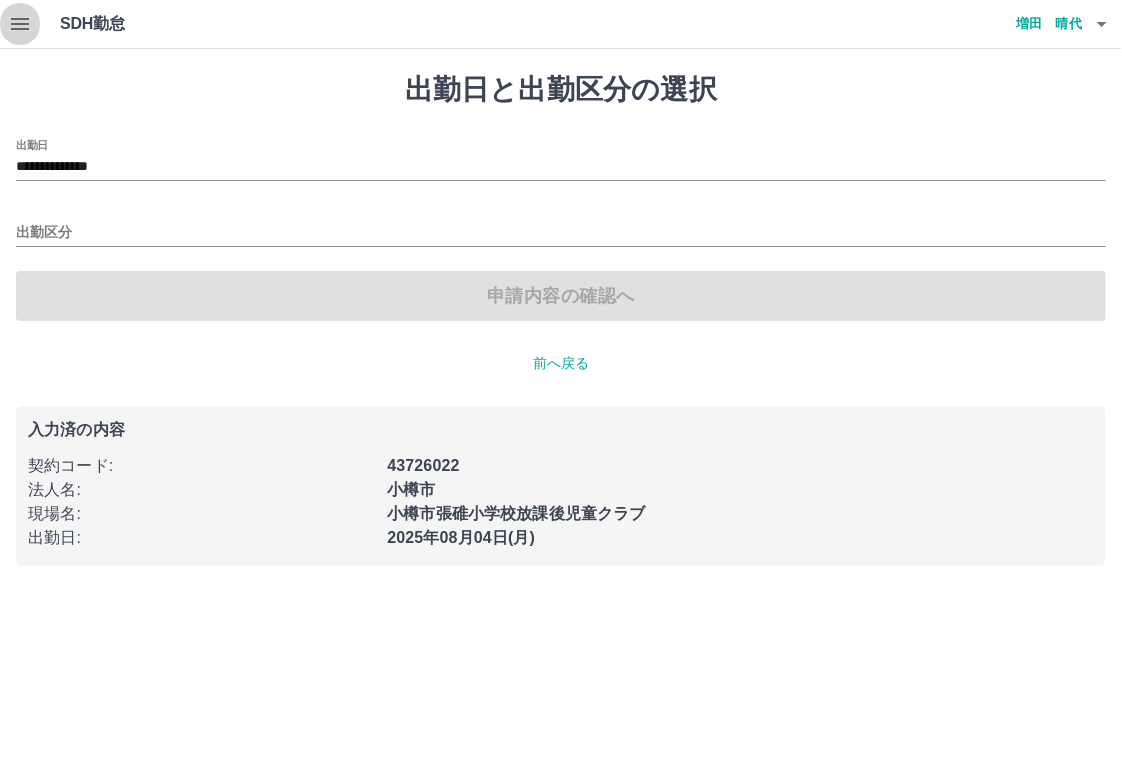 click 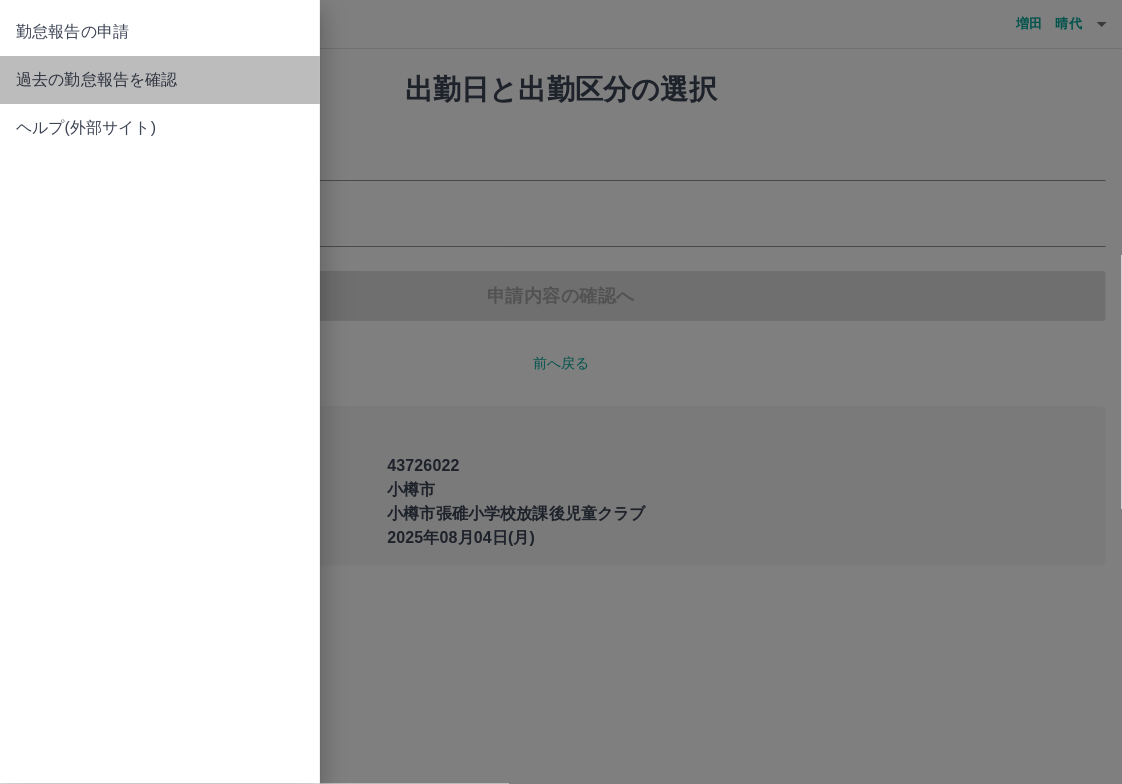 click on "過去の勤怠報告を確認" at bounding box center (160, 80) 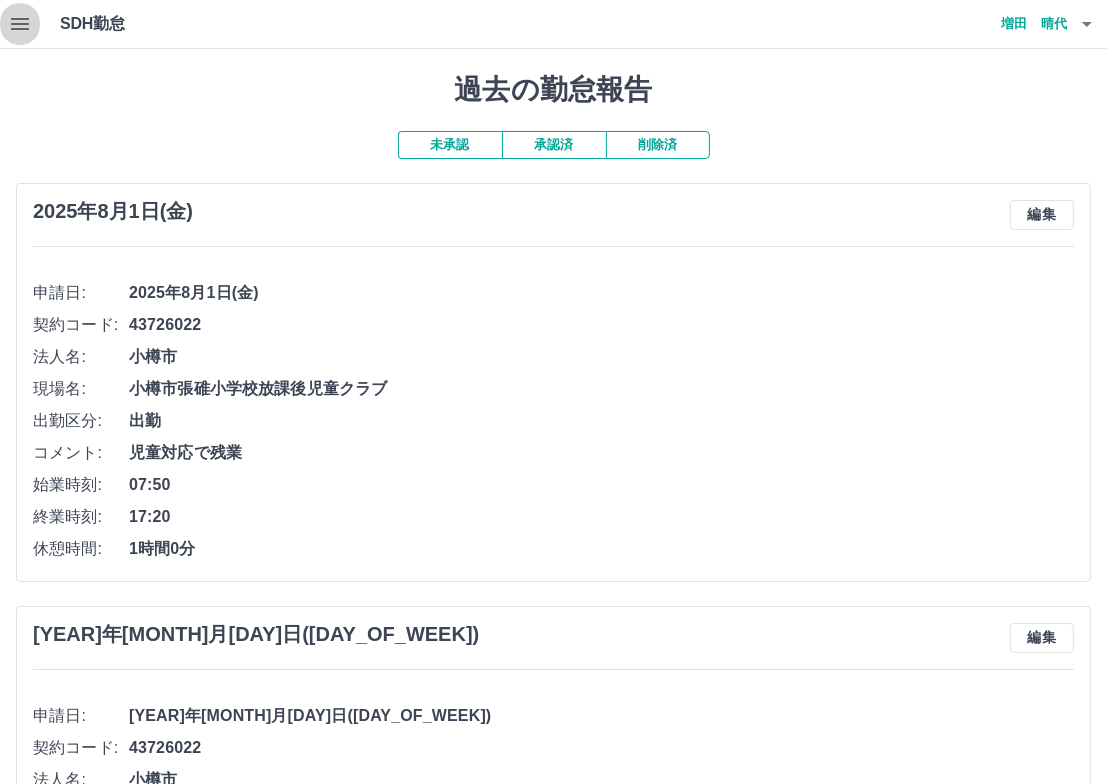 click 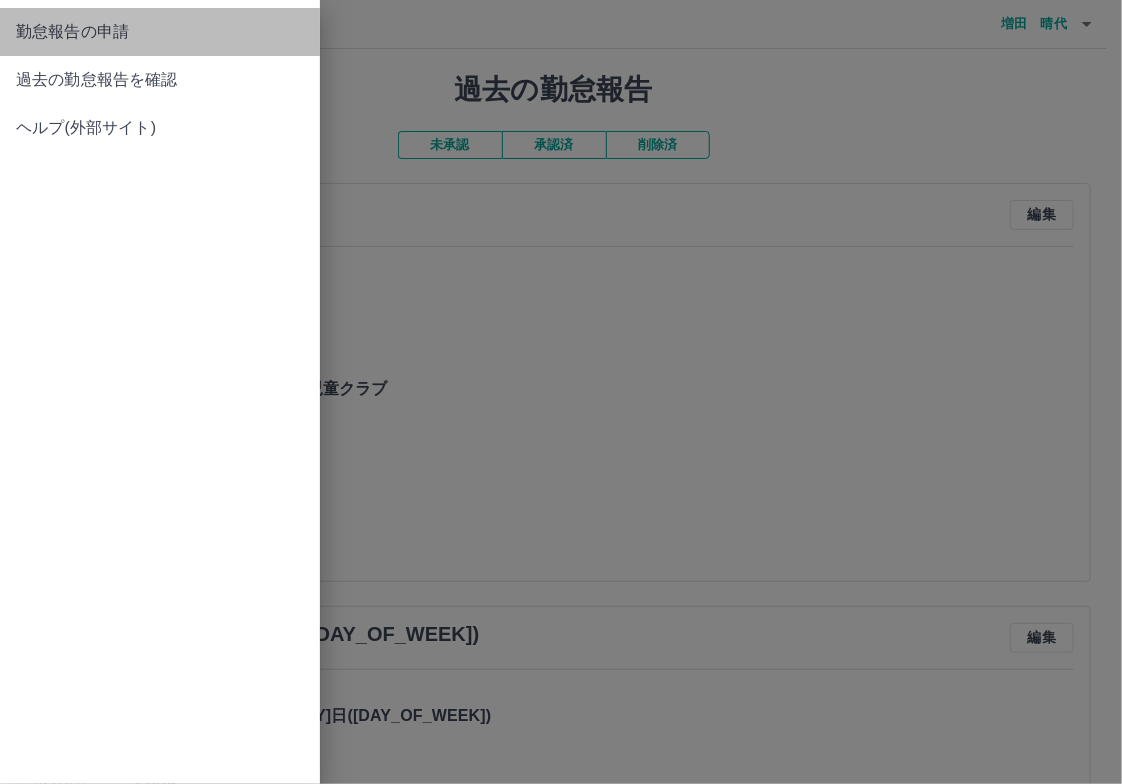 click on "勤怠報告の申請" at bounding box center (160, 32) 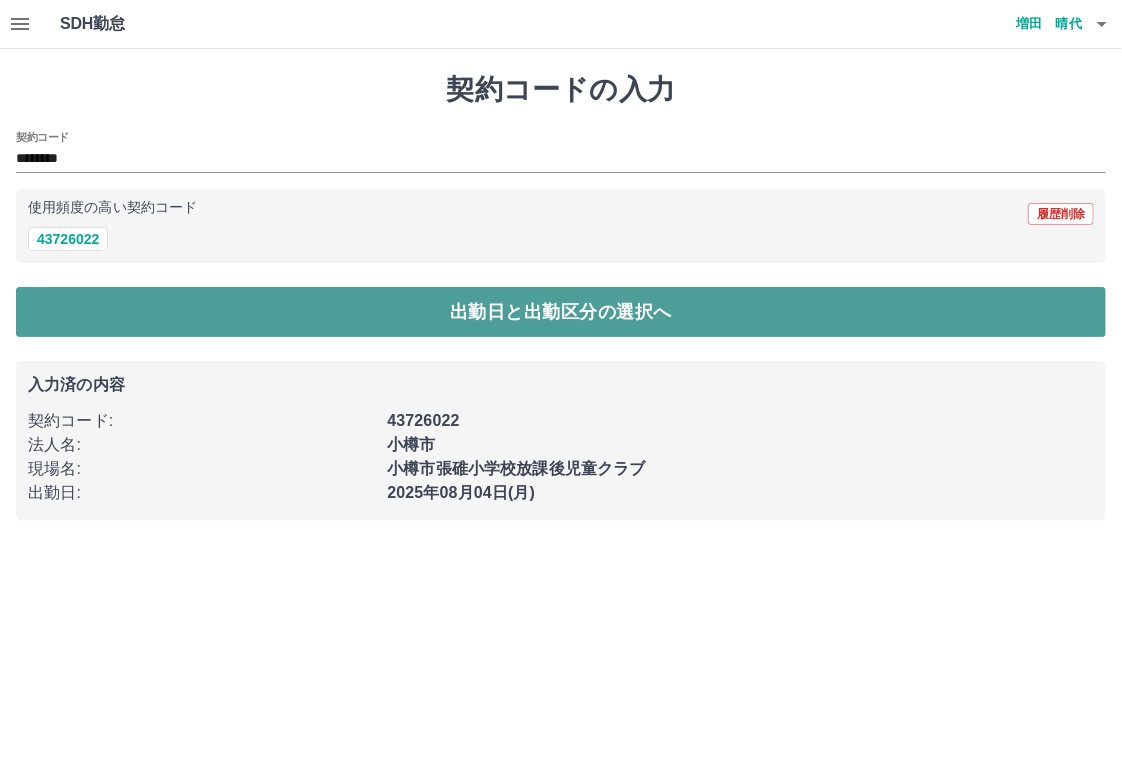 click on "出勤日と出勤区分の選択へ" at bounding box center (561, 312) 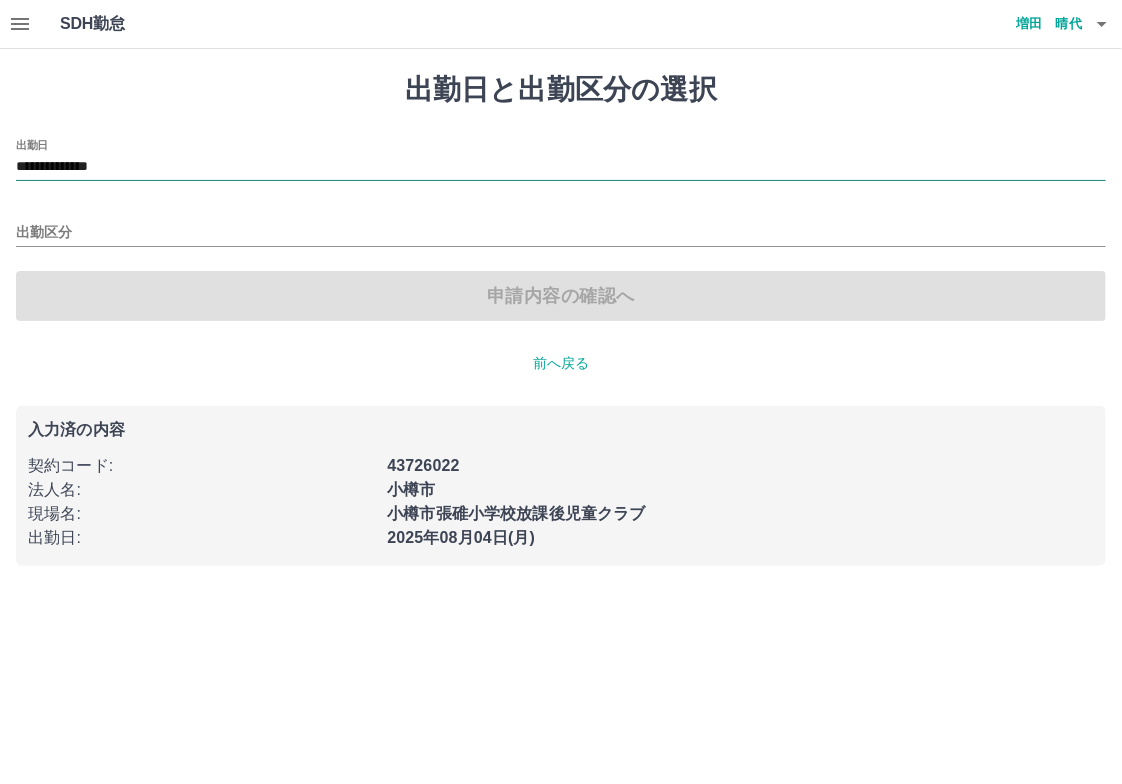 click on "**********" at bounding box center (561, 167) 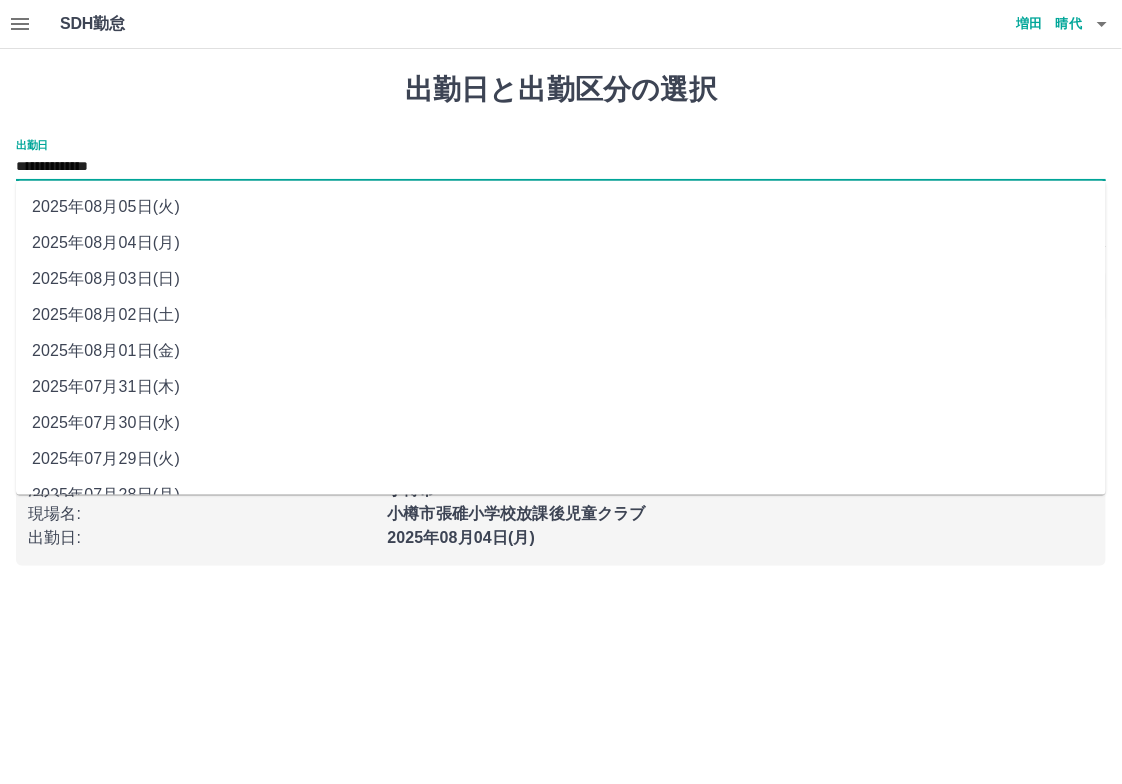 click on "2025年08月02日(土)" at bounding box center (561, 315) 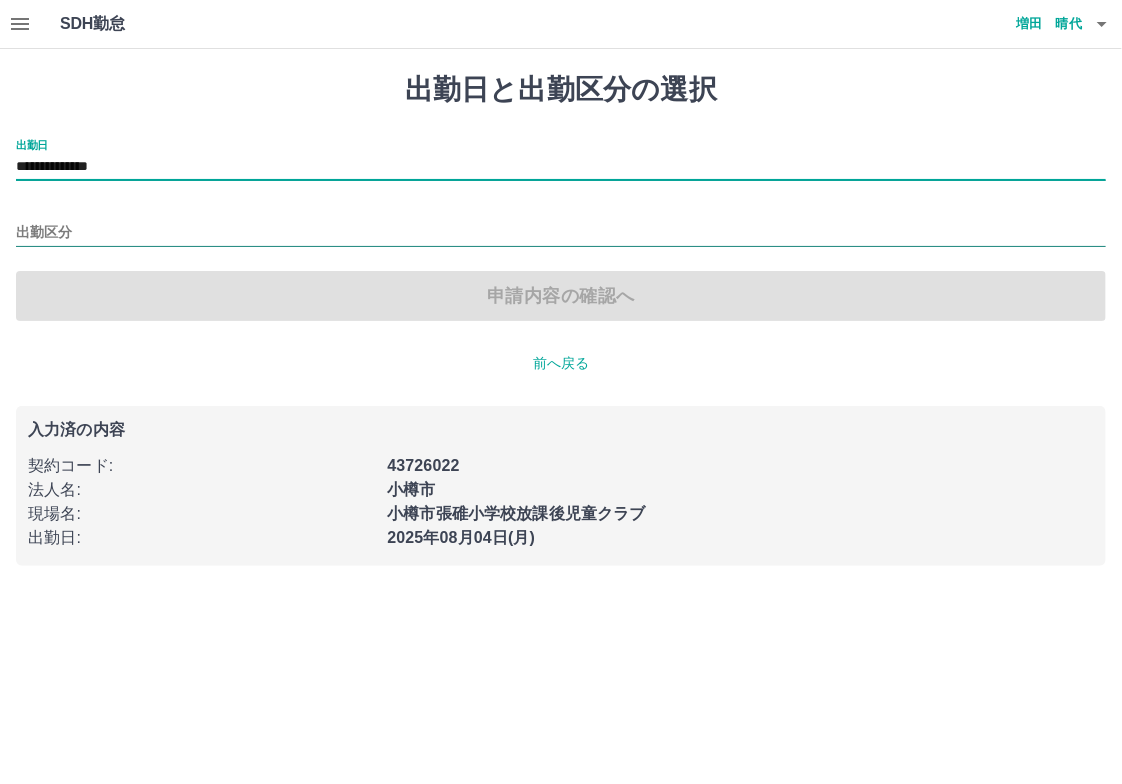 click on "出勤区分" at bounding box center (561, 233) 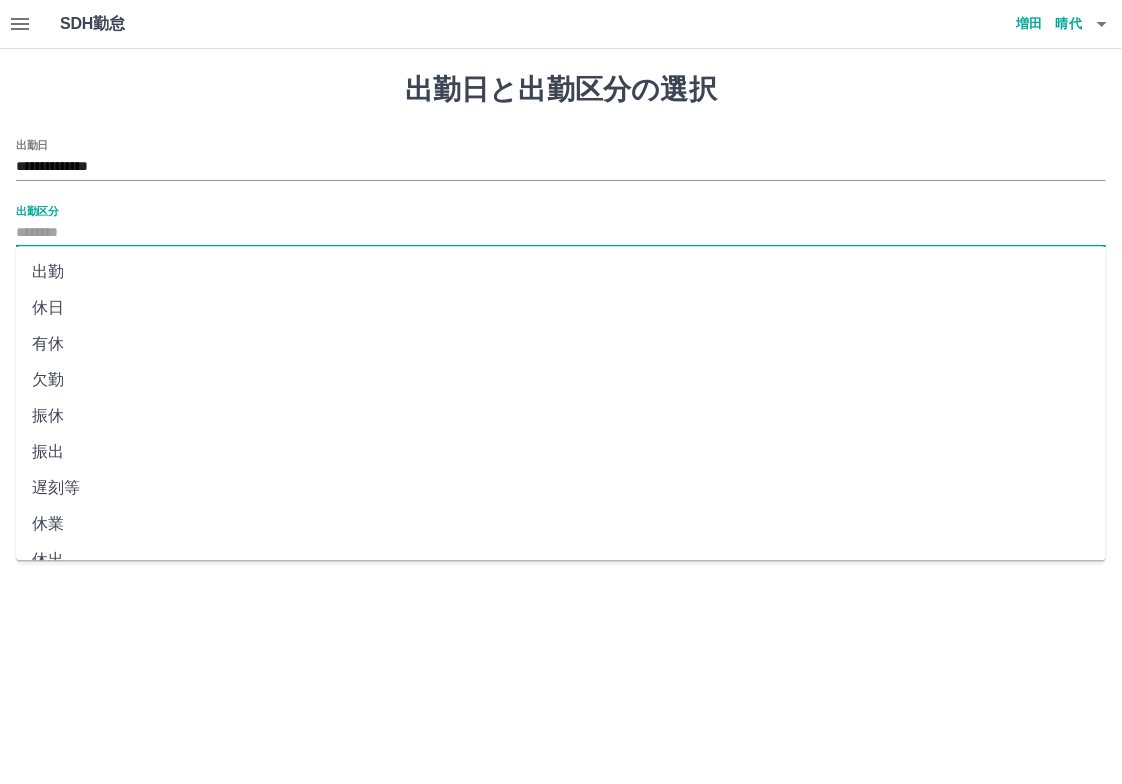 click on "休日" at bounding box center [561, 308] 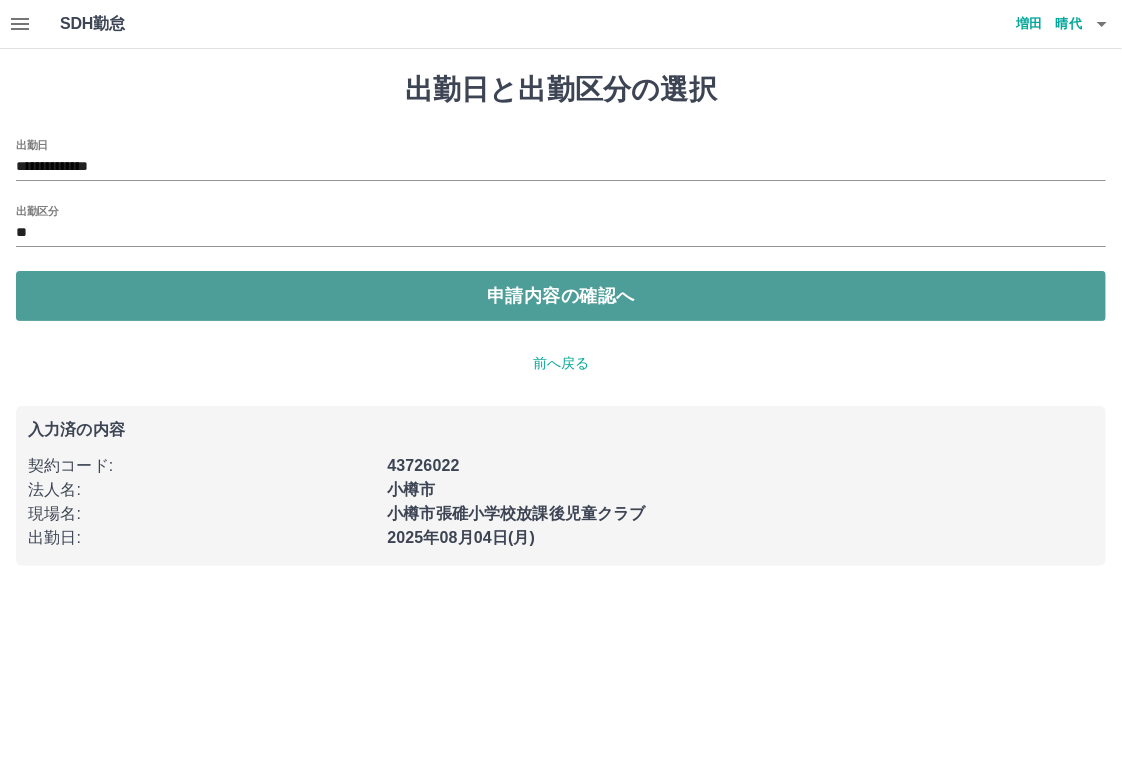 click on "申請内容の確認へ" at bounding box center (561, 296) 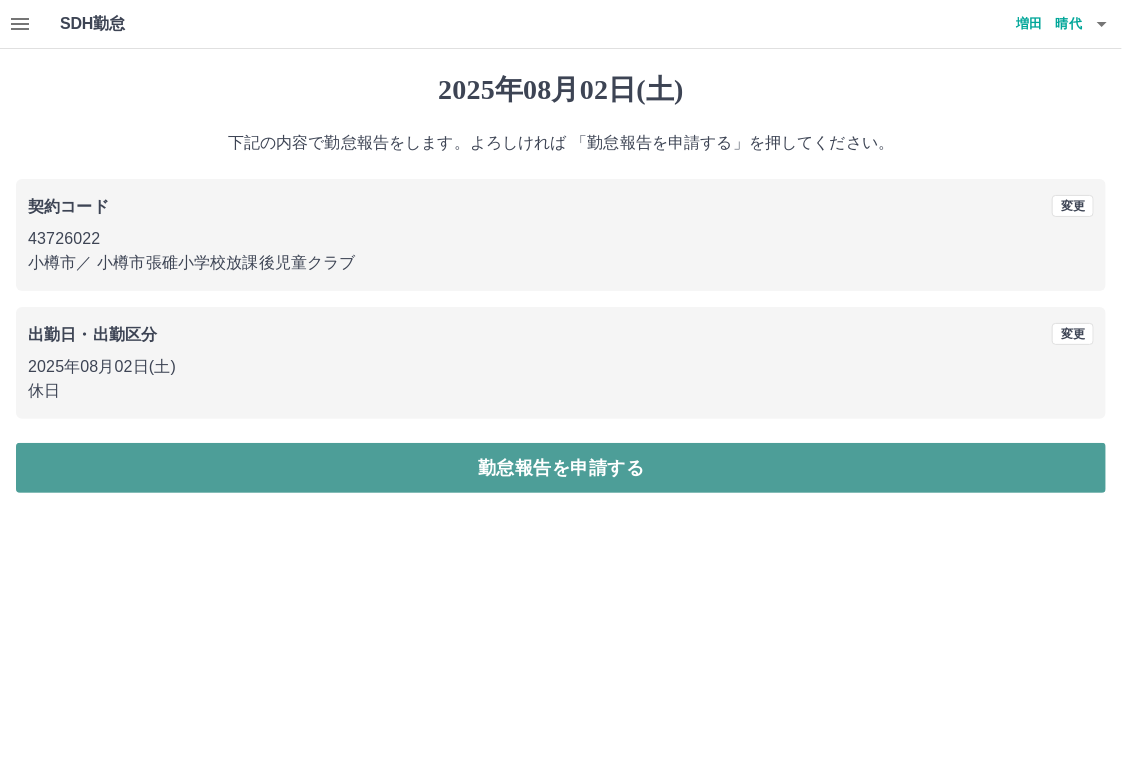 click on "勤怠報告を申請する" at bounding box center (561, 468) 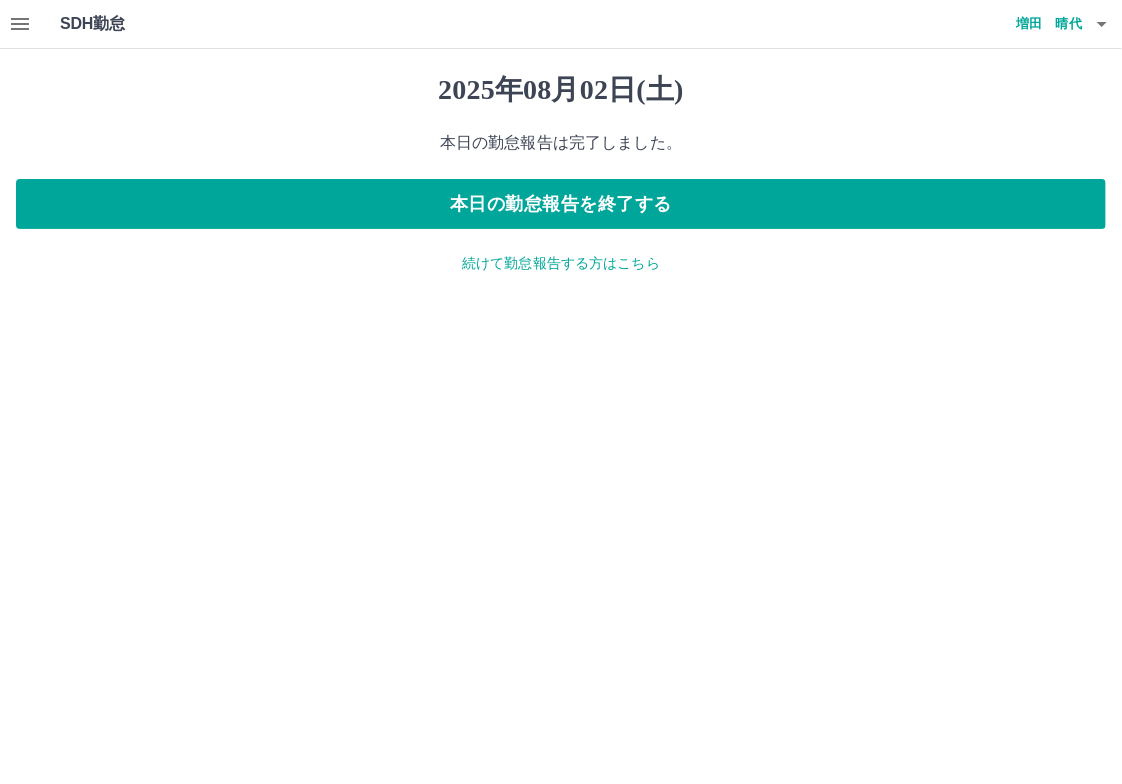 click on "続けて勤怠報告する方はこちら" at bounding box center [561, 263] 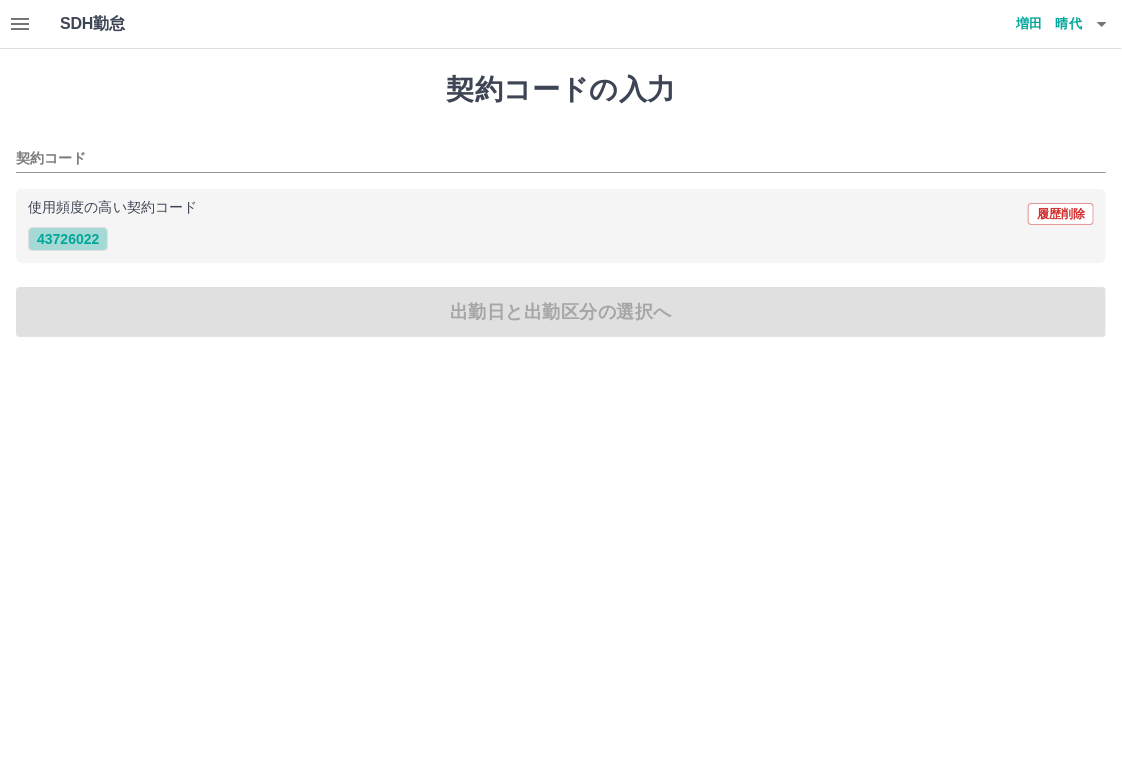 click on "43726022" at bounding box center [68, 239] 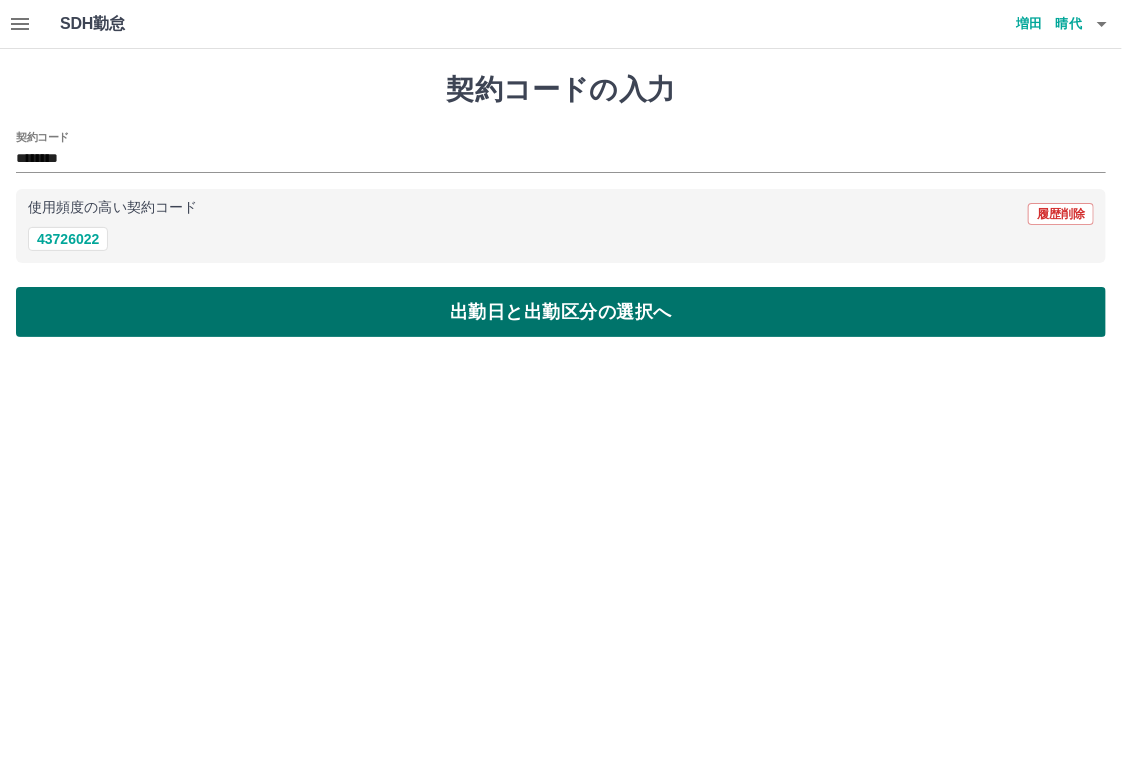 click on "出勤日と出勤区分の選択へ" at bounding box center (561, 312) 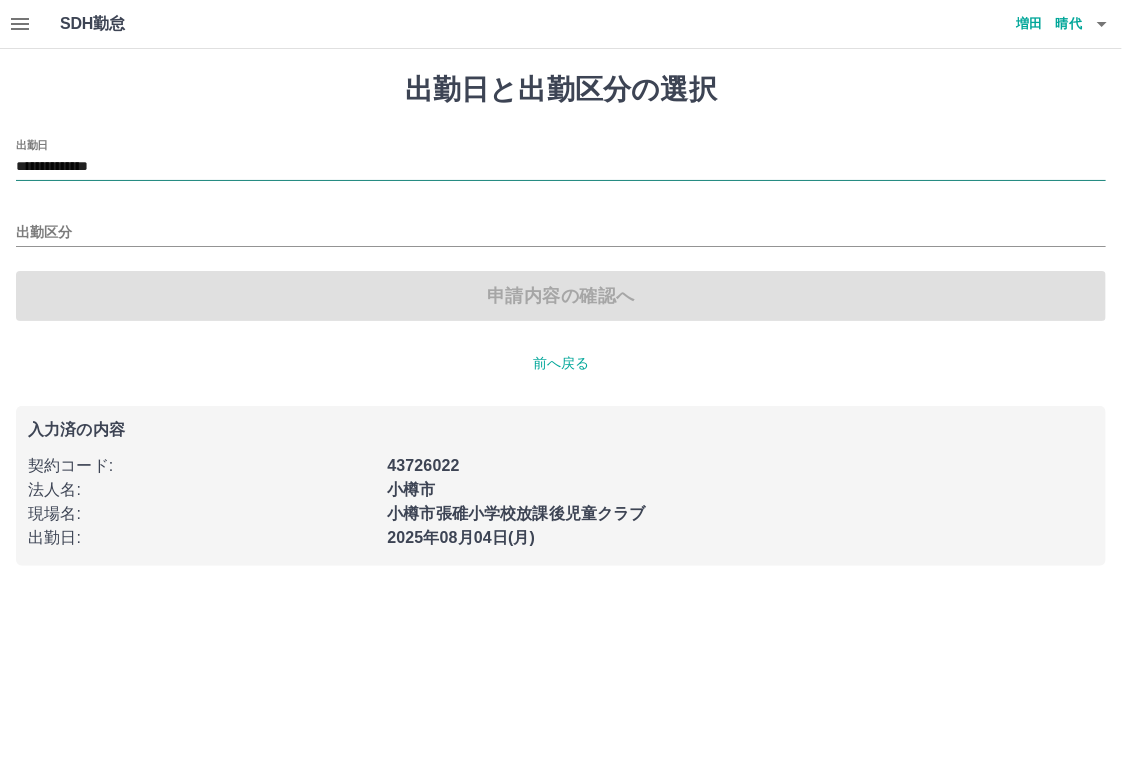 click on "**********" at bounding box center (561, 167) 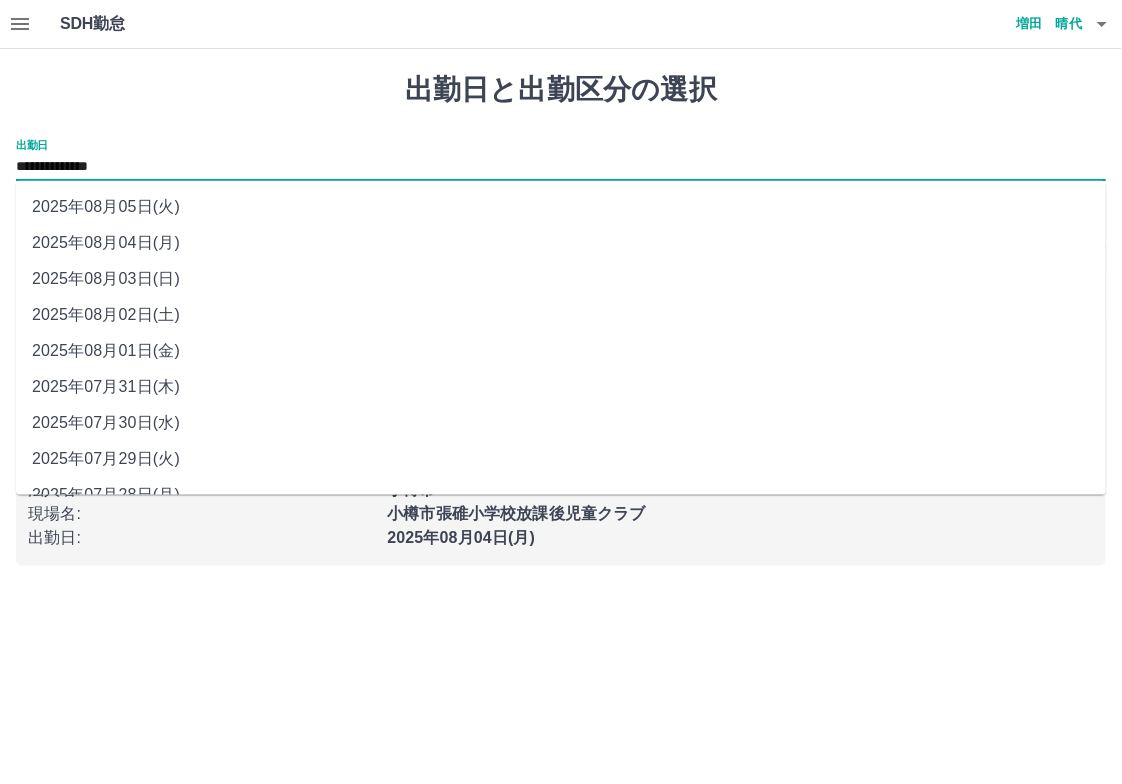 click on "2025年08月03日(日)" at bounding box center (561, 279) 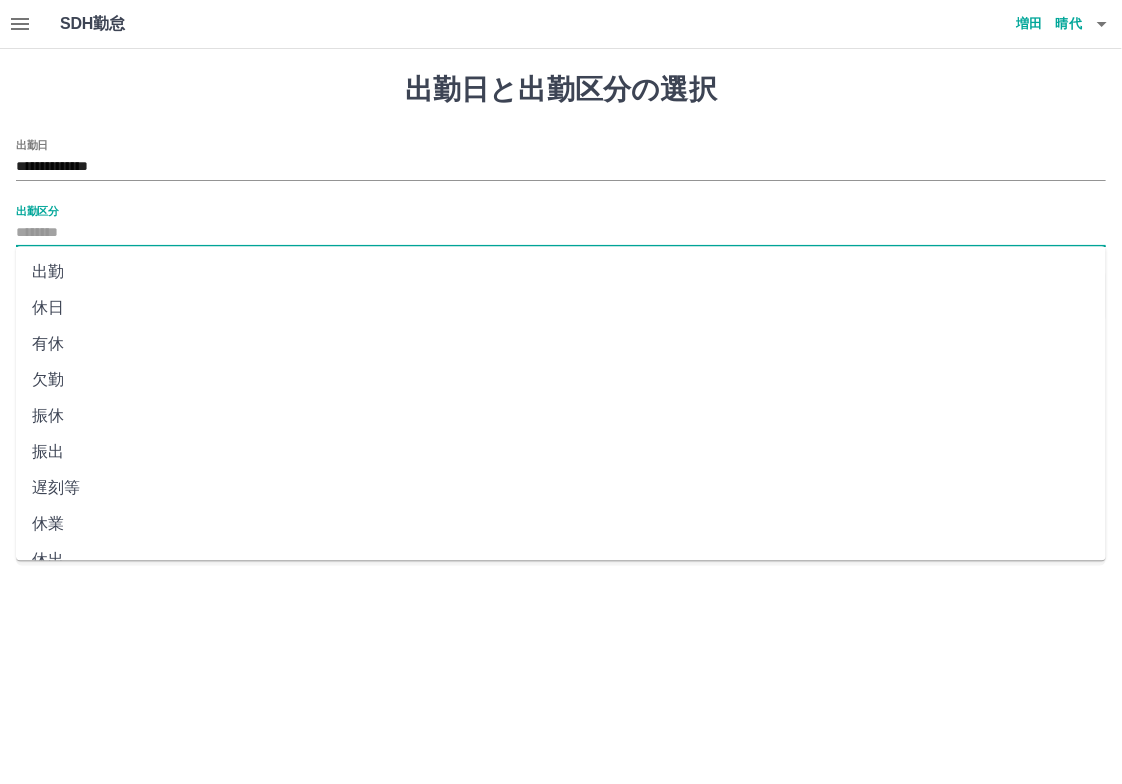 click on "出勤区分" at bounding box center (561, 233) 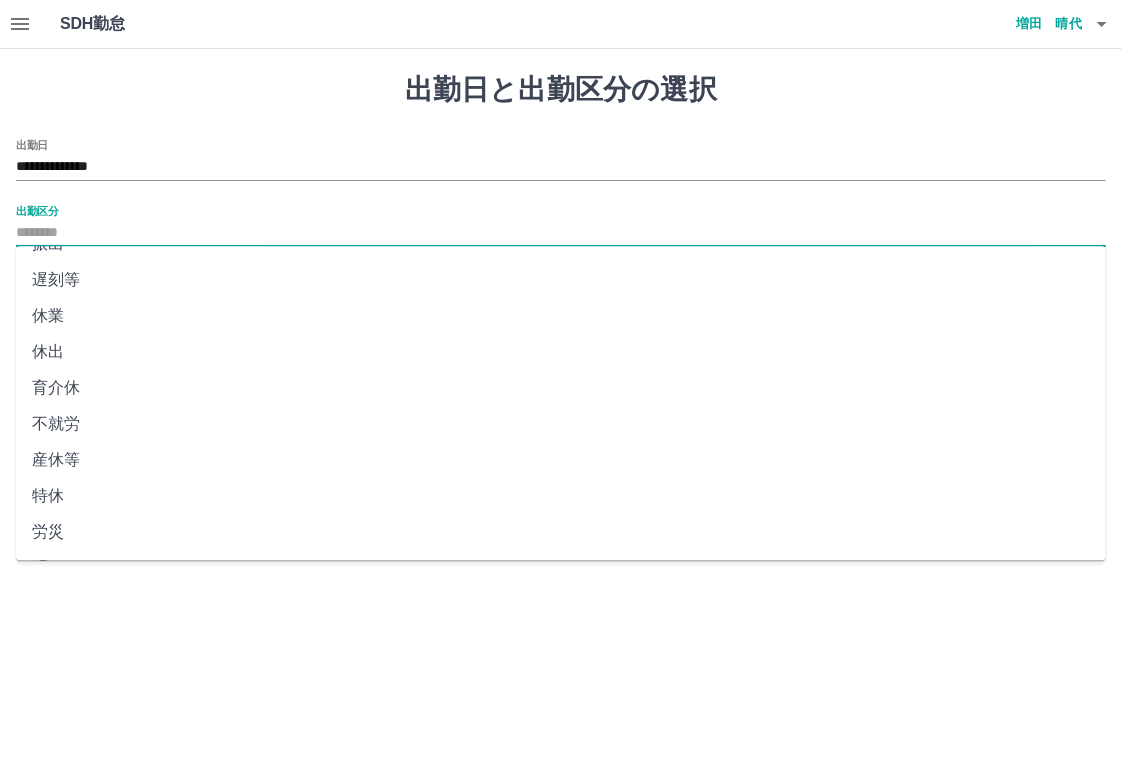 scroll, scrollTop: 350, scrollLeft: 0, axis: vertical 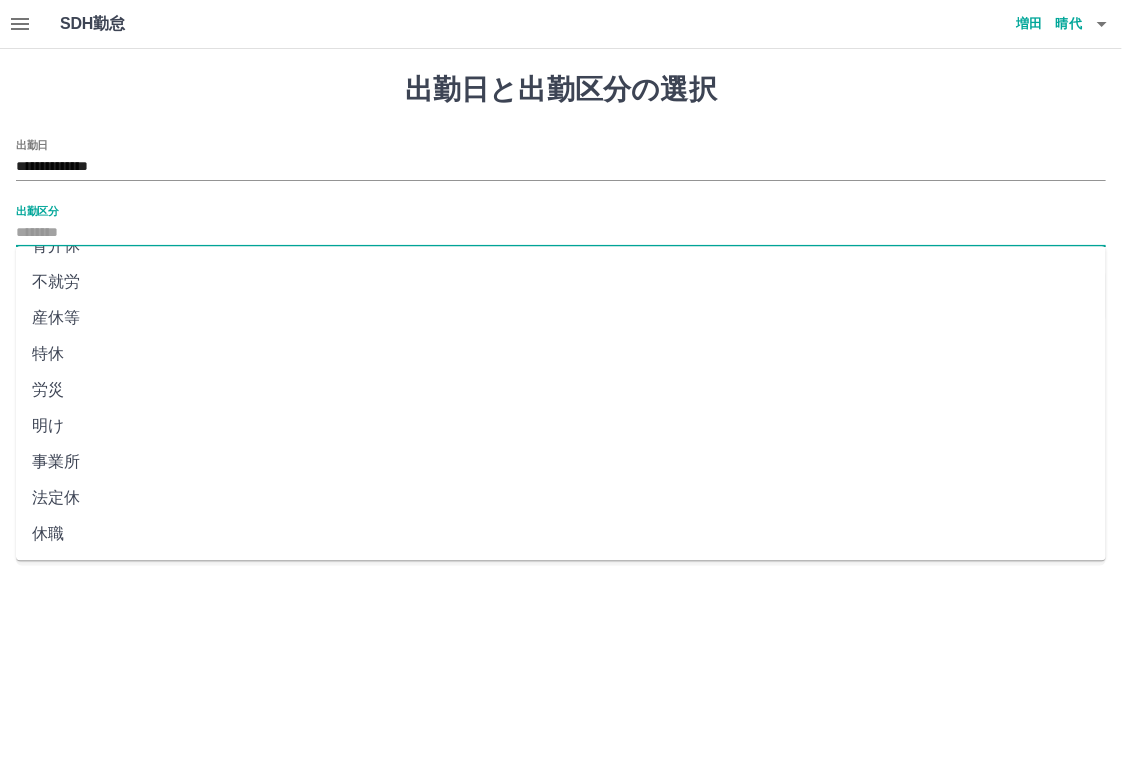 click on "法定休" at bounding box center [561, 498] 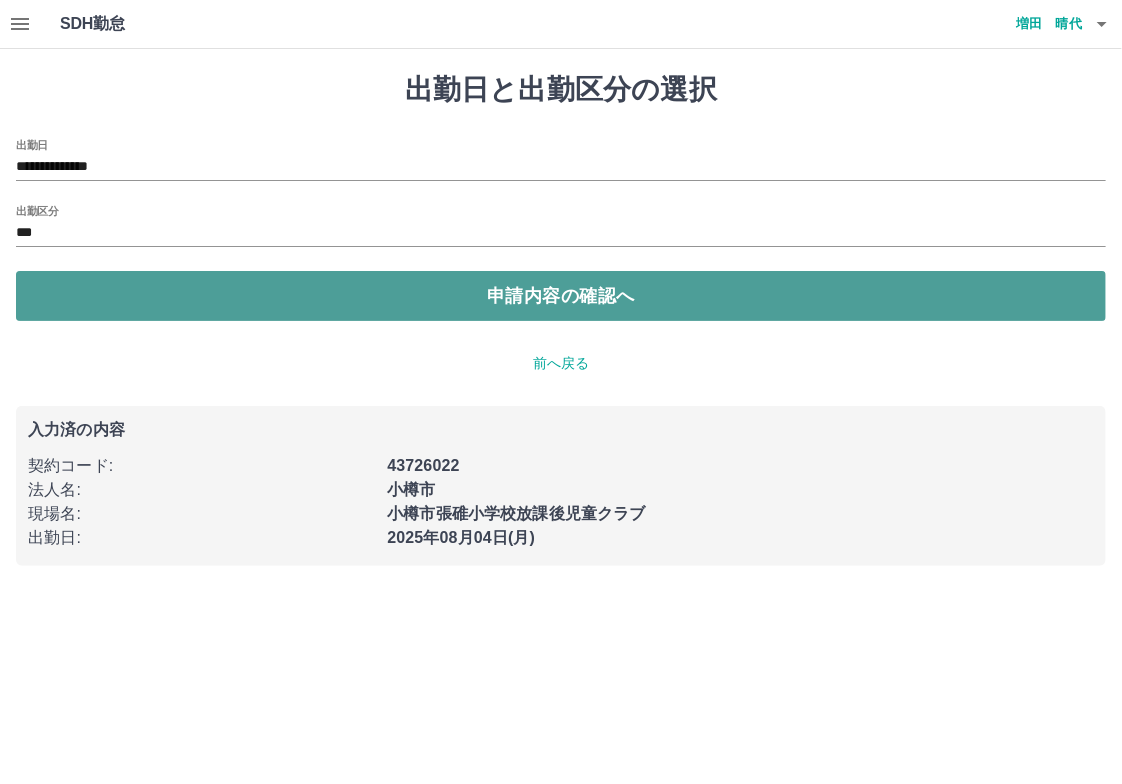 click on "申請内容の確認へ" at bounding box center [561, 296] 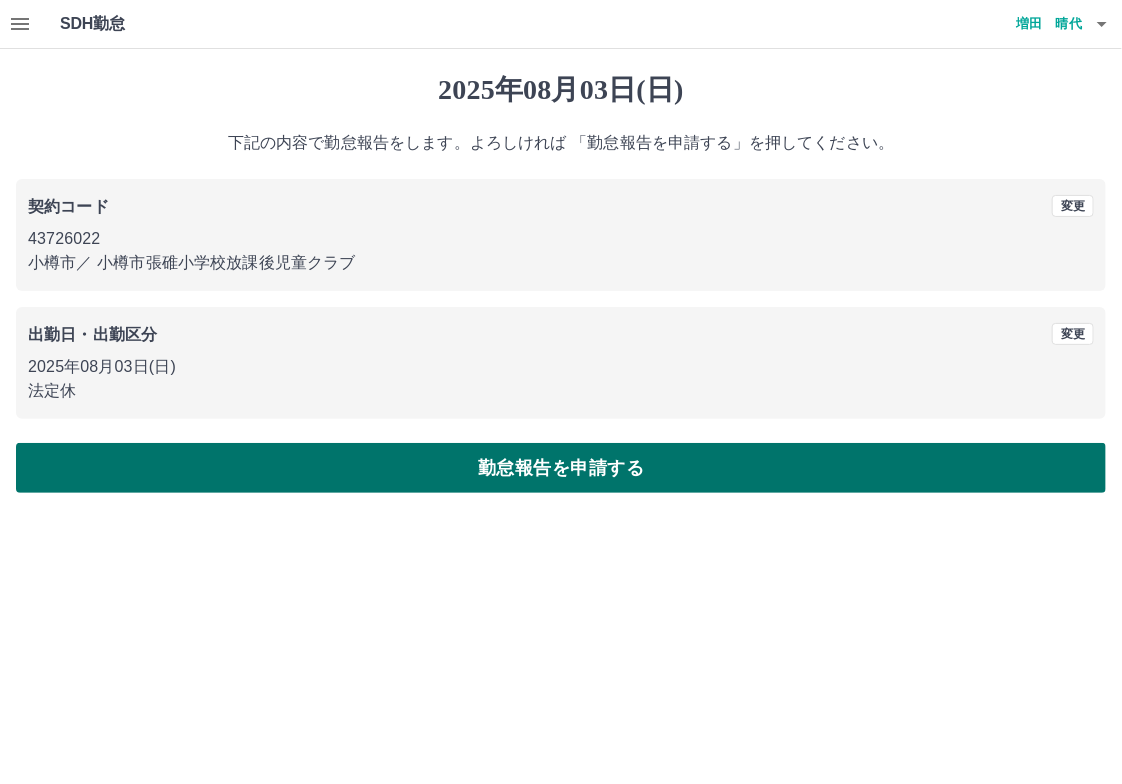 click on "勤怠報告を申請する" at bounding box center [561, 468] 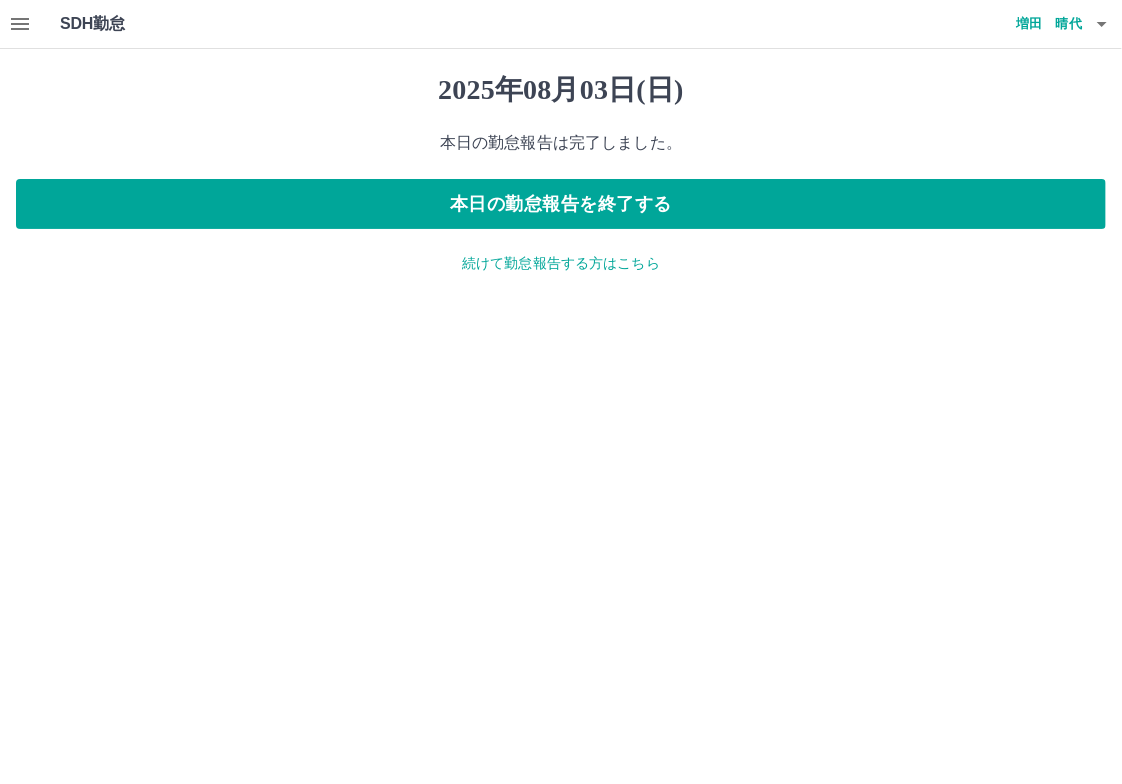 click on "続けて勤怠報告する方はこちら" at bounding box center [561, 263] 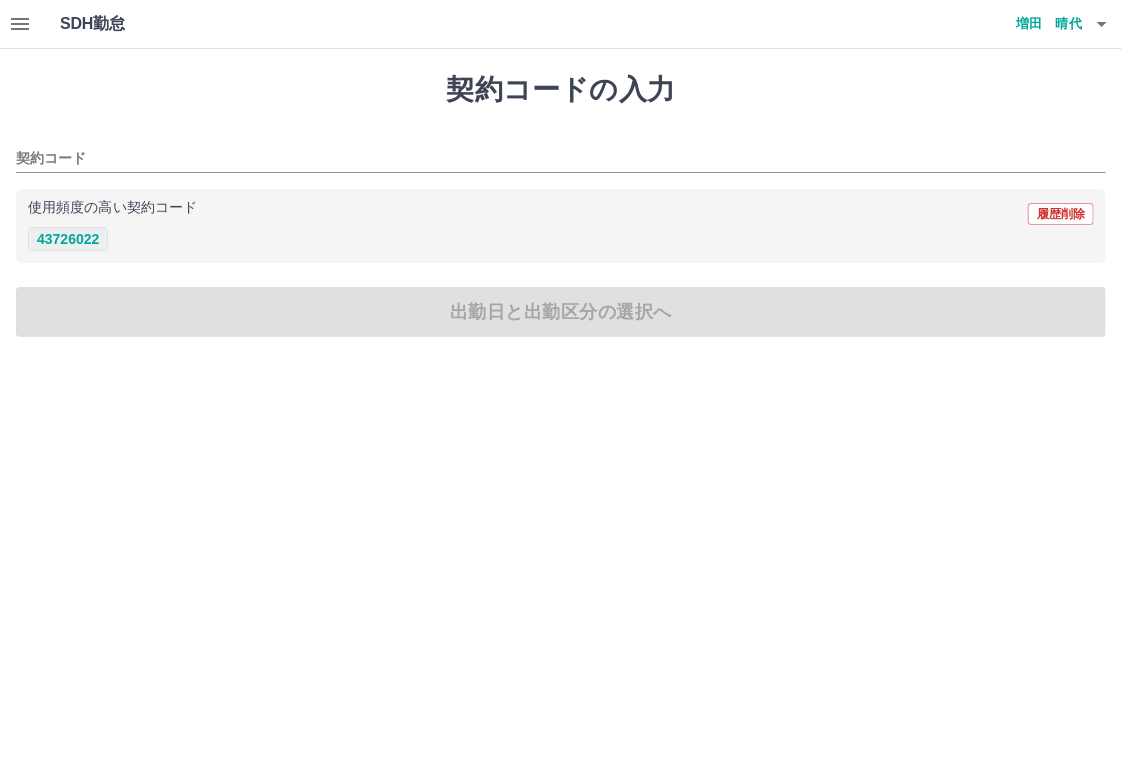 click on "43726022" at bounding box center [68, 239] 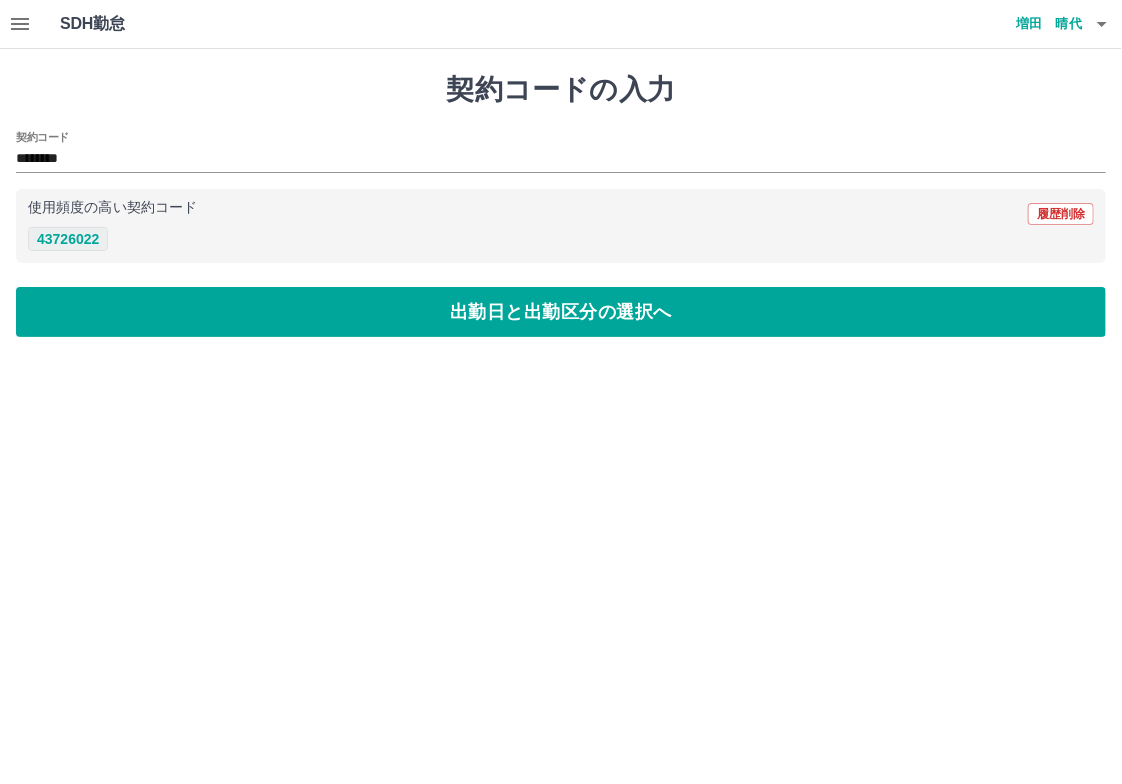 type on "********" 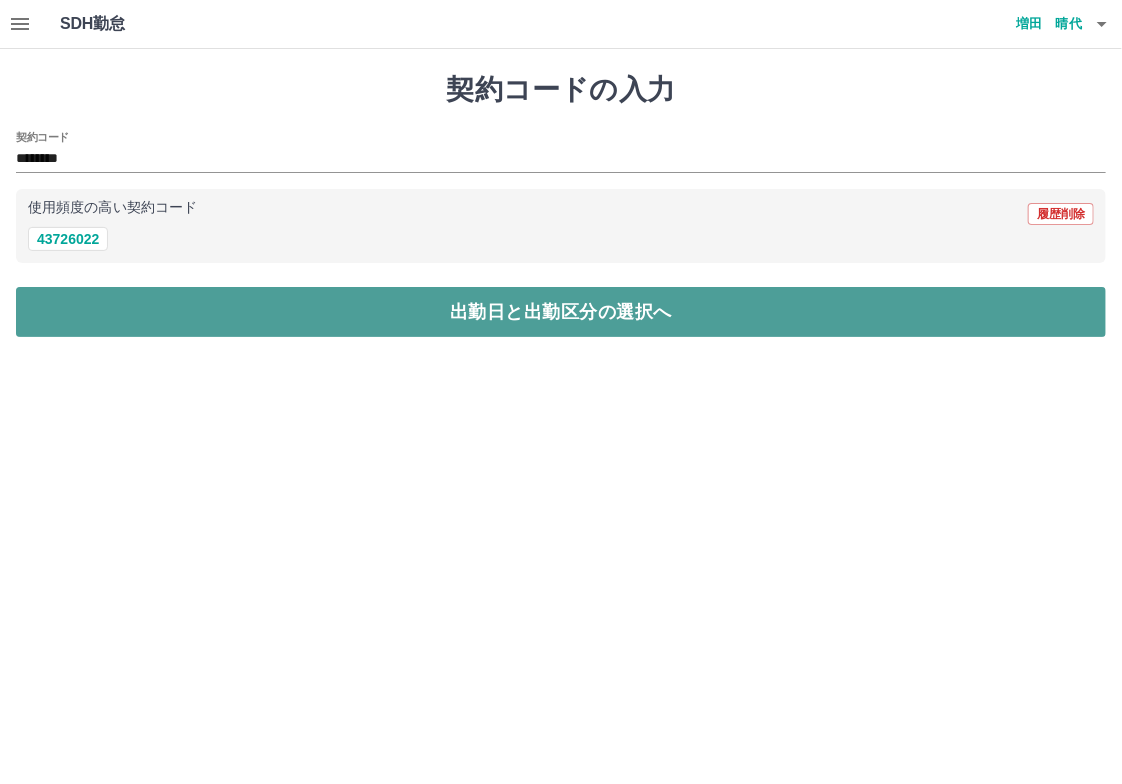click on "出勤日と出勤区分の選択へ" at bounding box center [561, 312] 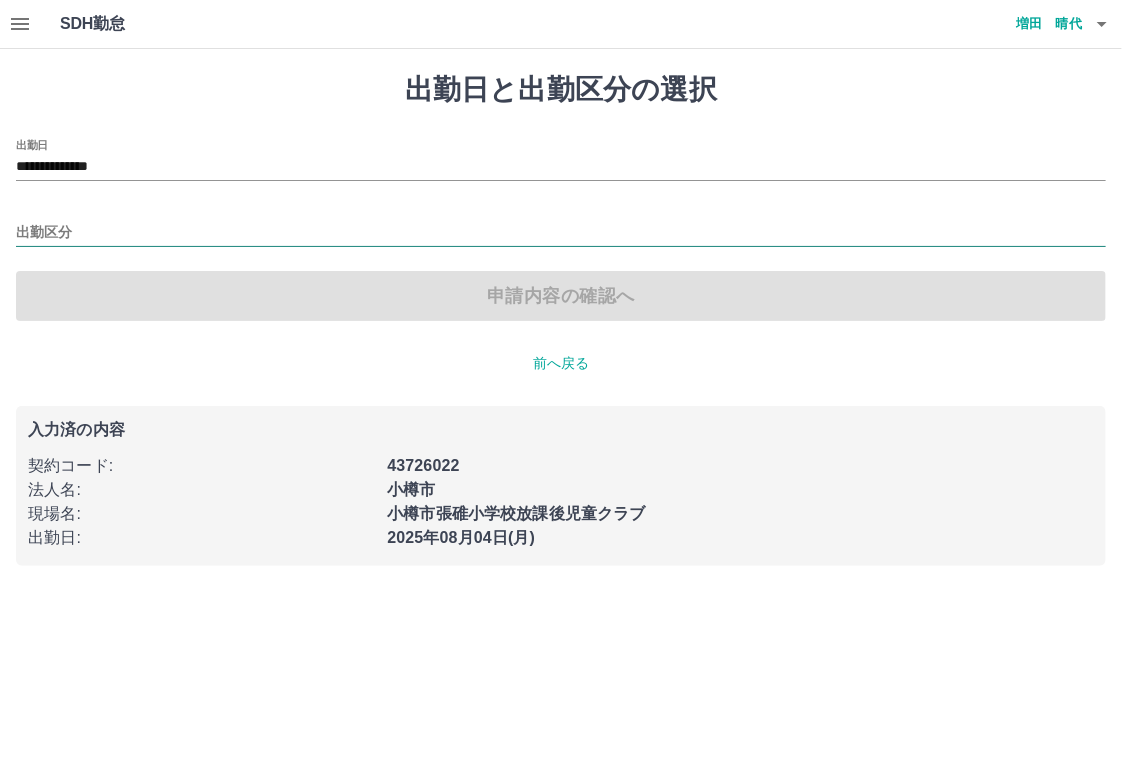 click on "出勤区分" at bounding box center [561, 233] 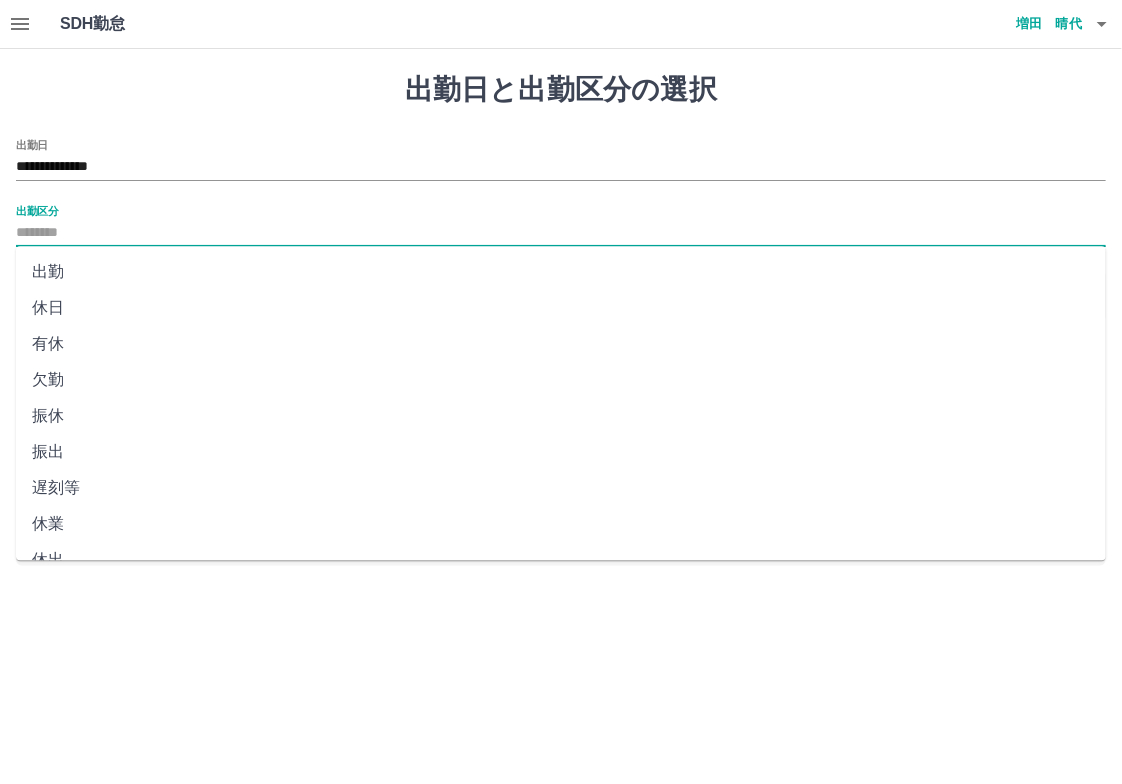 click on "出勤" at bounding box center (561, 272) 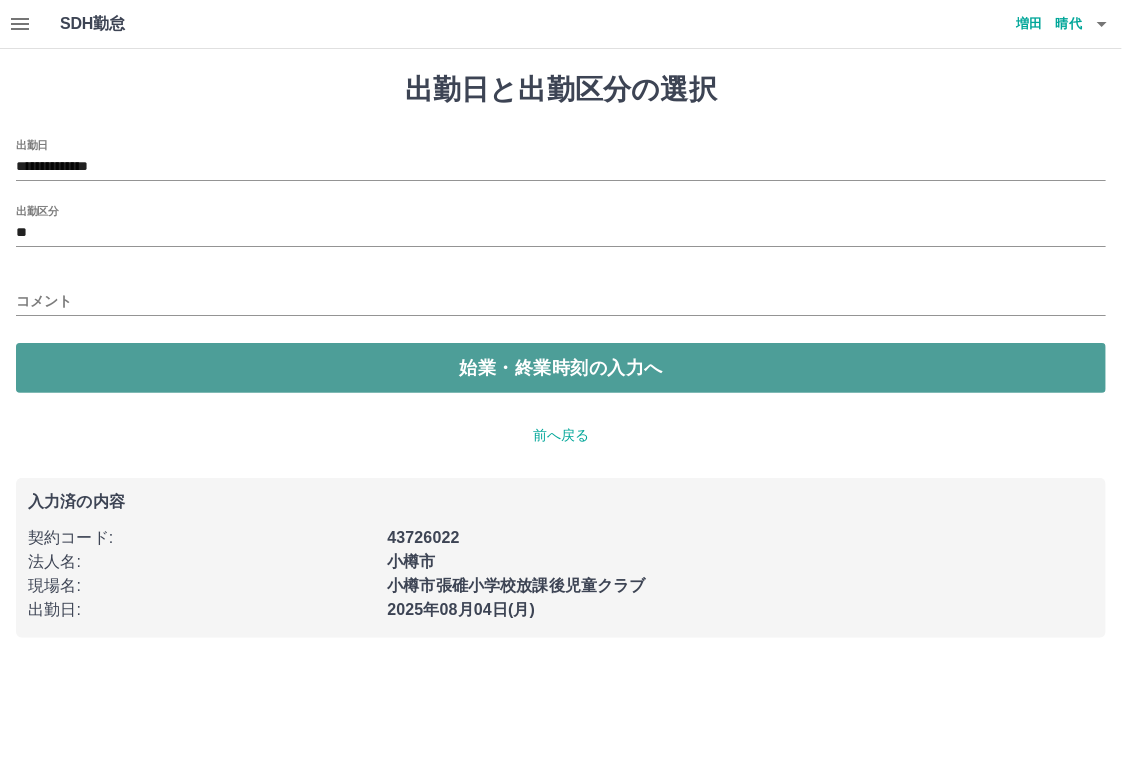 click on "始業・終業時刻の入力へ" at bounding box center [561, 368] 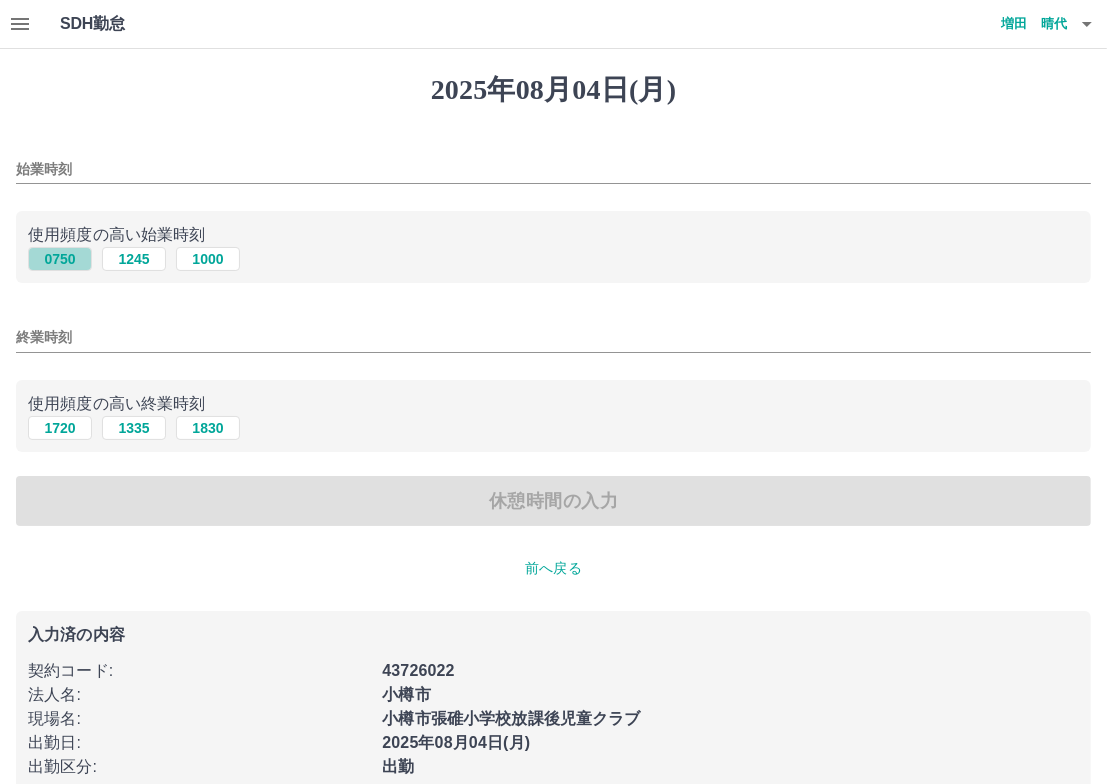 click on "0750" at bounding box center (60, 259) 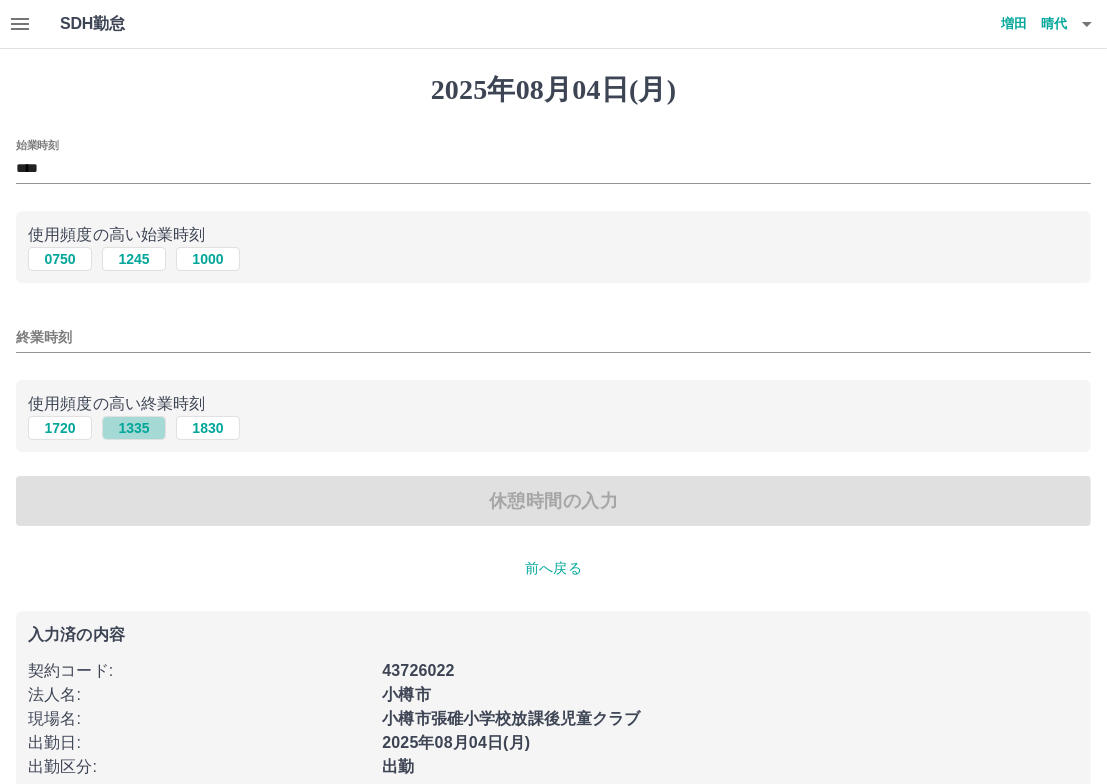 click on "1335" at bounding box center (134, 428) 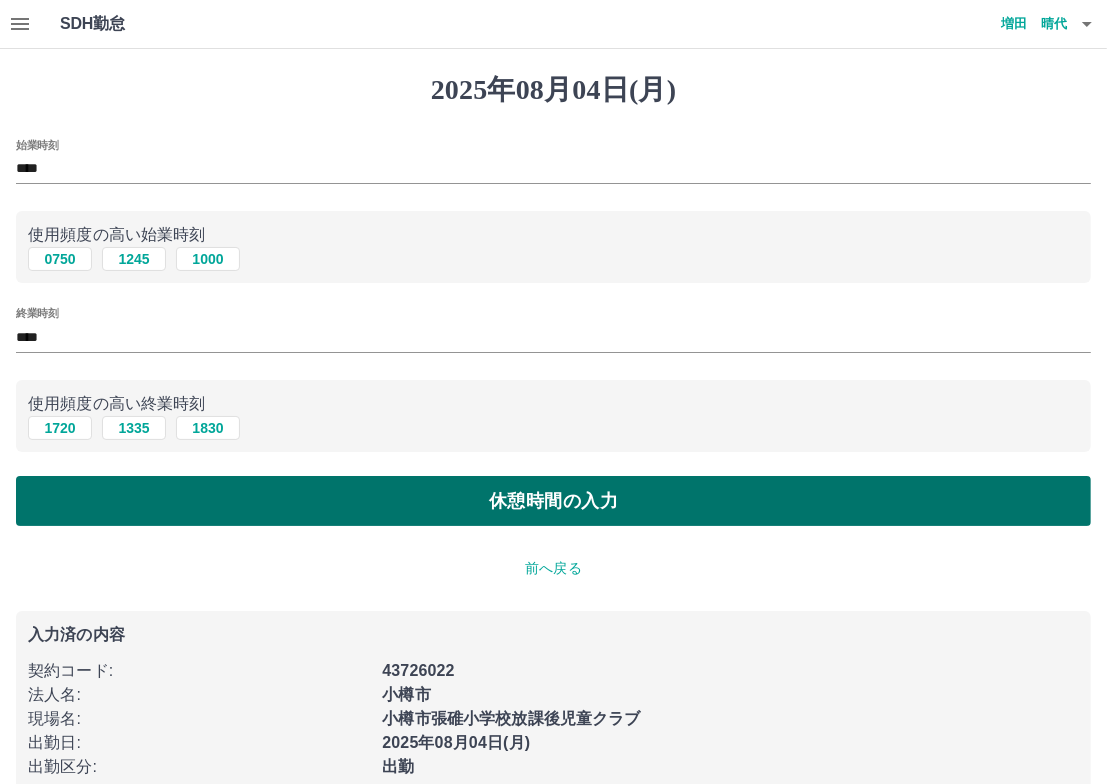 click on "休憩時間の入力" at bounding box center (553, 501) 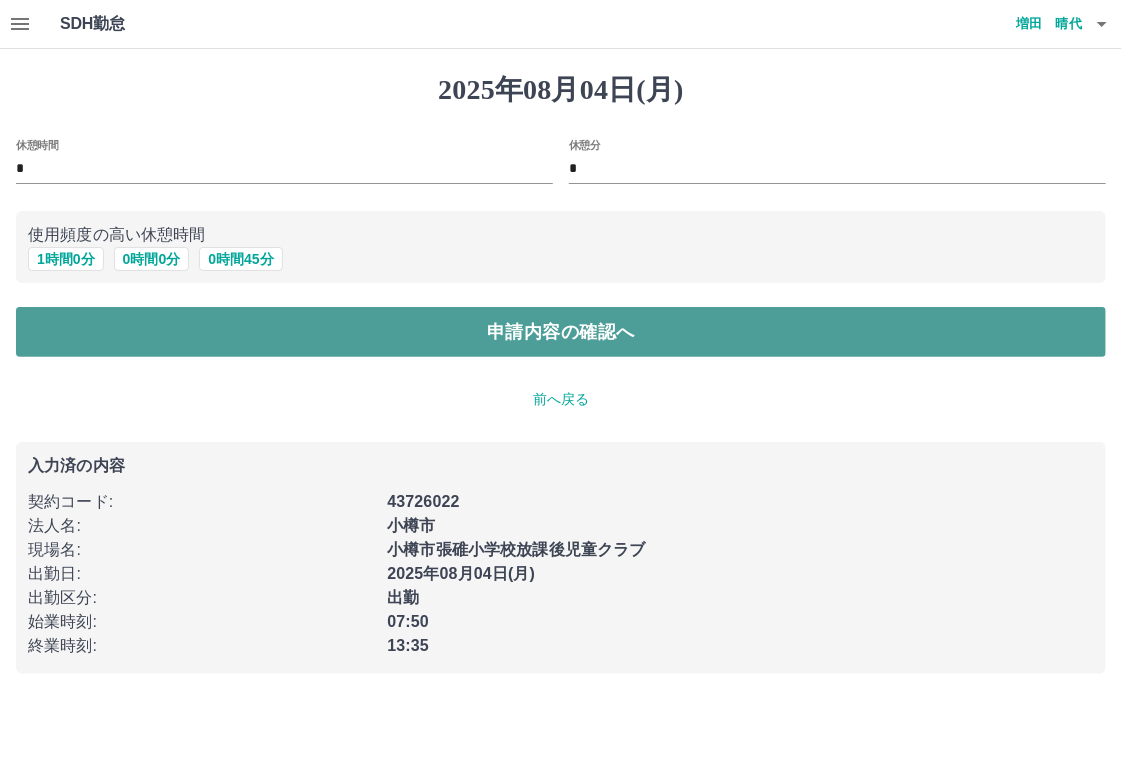 click on "申請内容の確認へ" at bounding box center [561, 332] 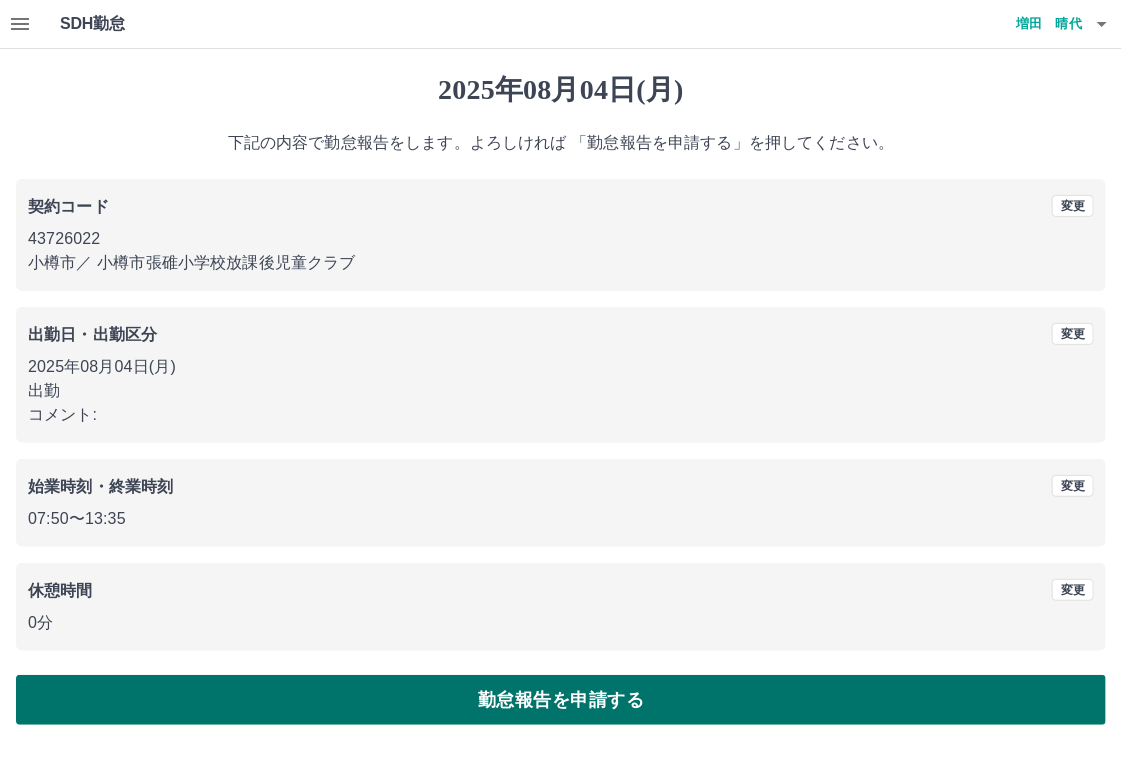 click on "勤怠報告を申請する" at bounding box center [561, 700] 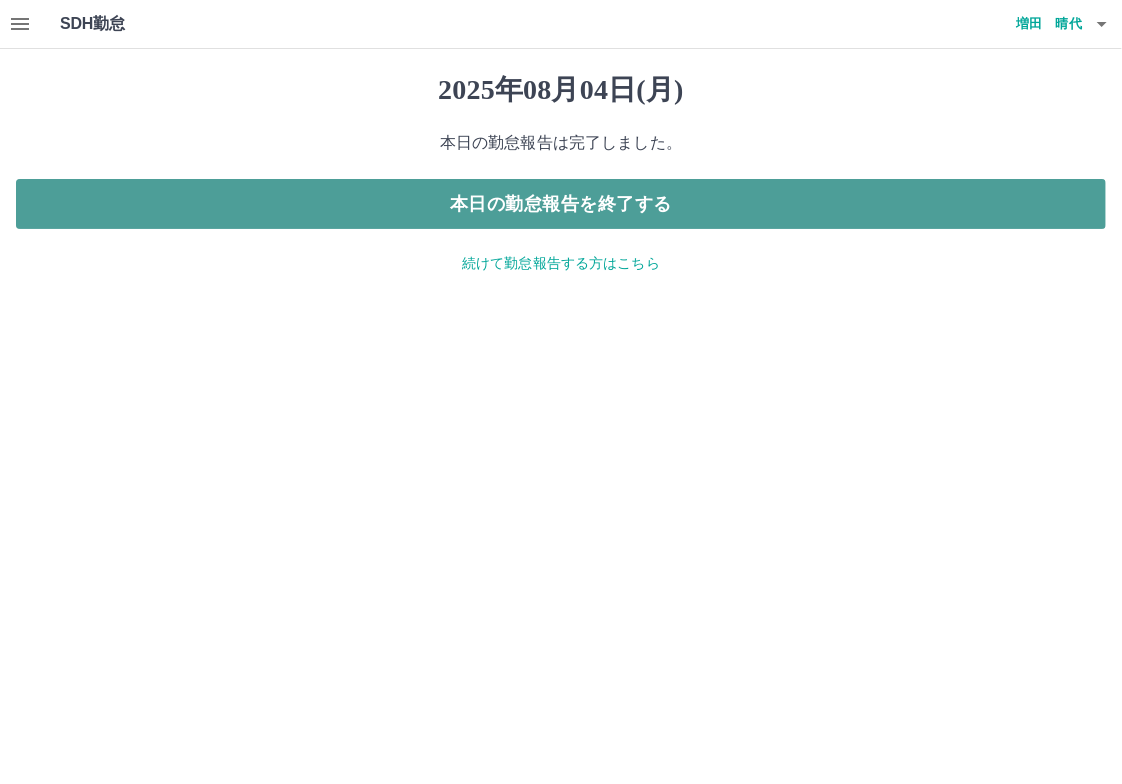 click on "本日の勤怠報告を終了する" at bounding box center [561, 204] 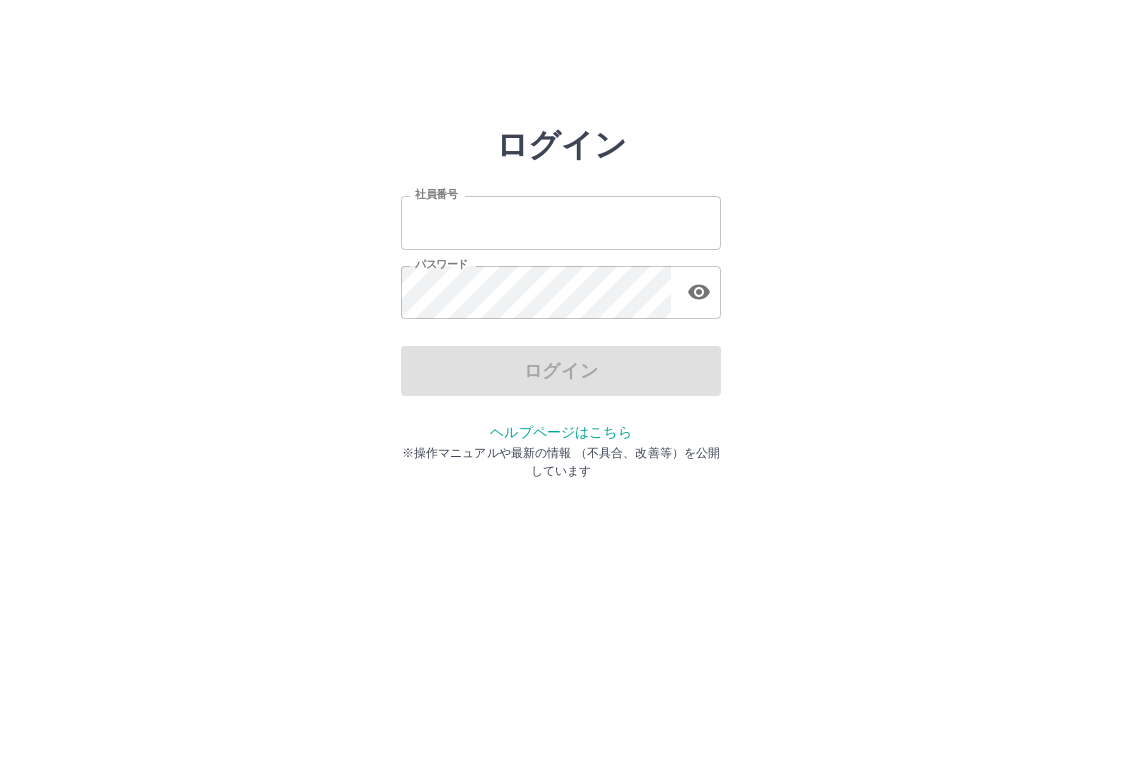 scroll, scrollTop: 0, scrollLeft: 0, axis: both 